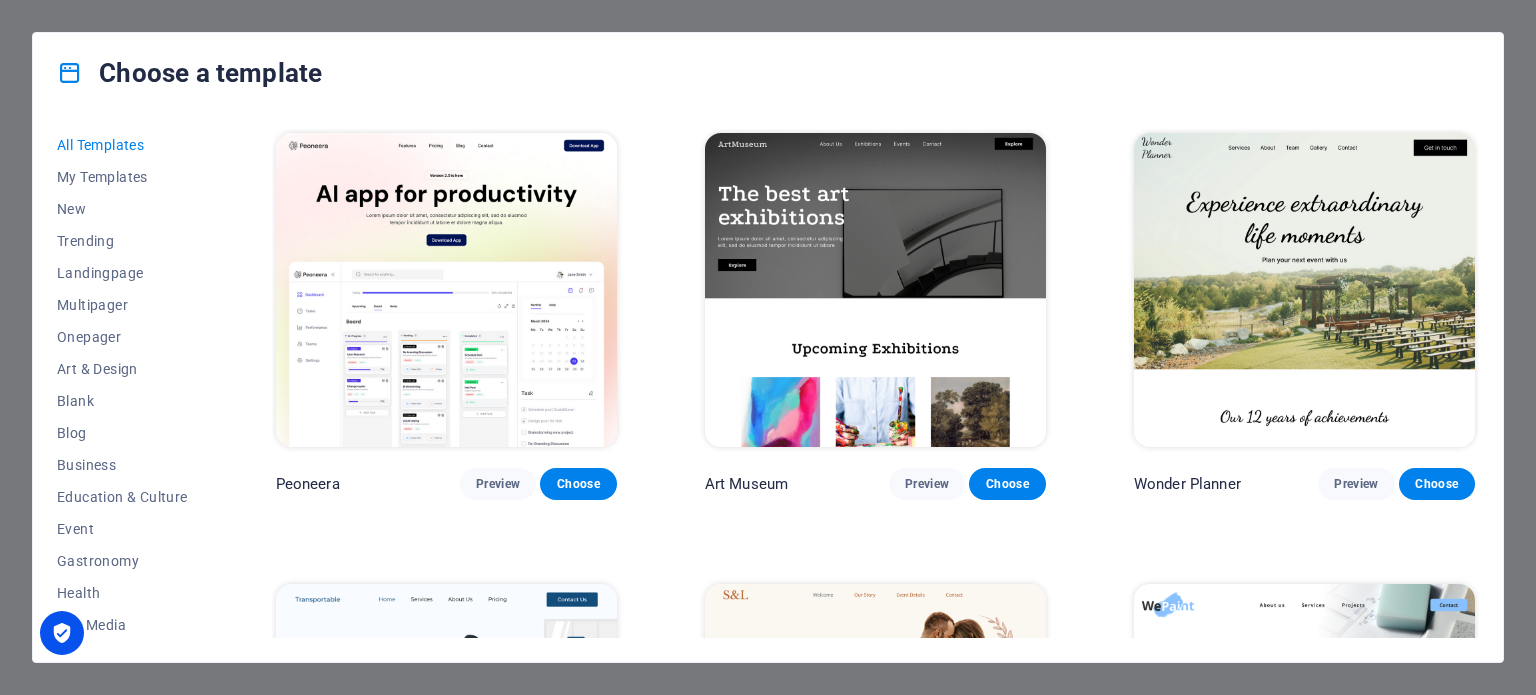 scroll, scrollTop: 0, scrollLeft: 0, axis: both 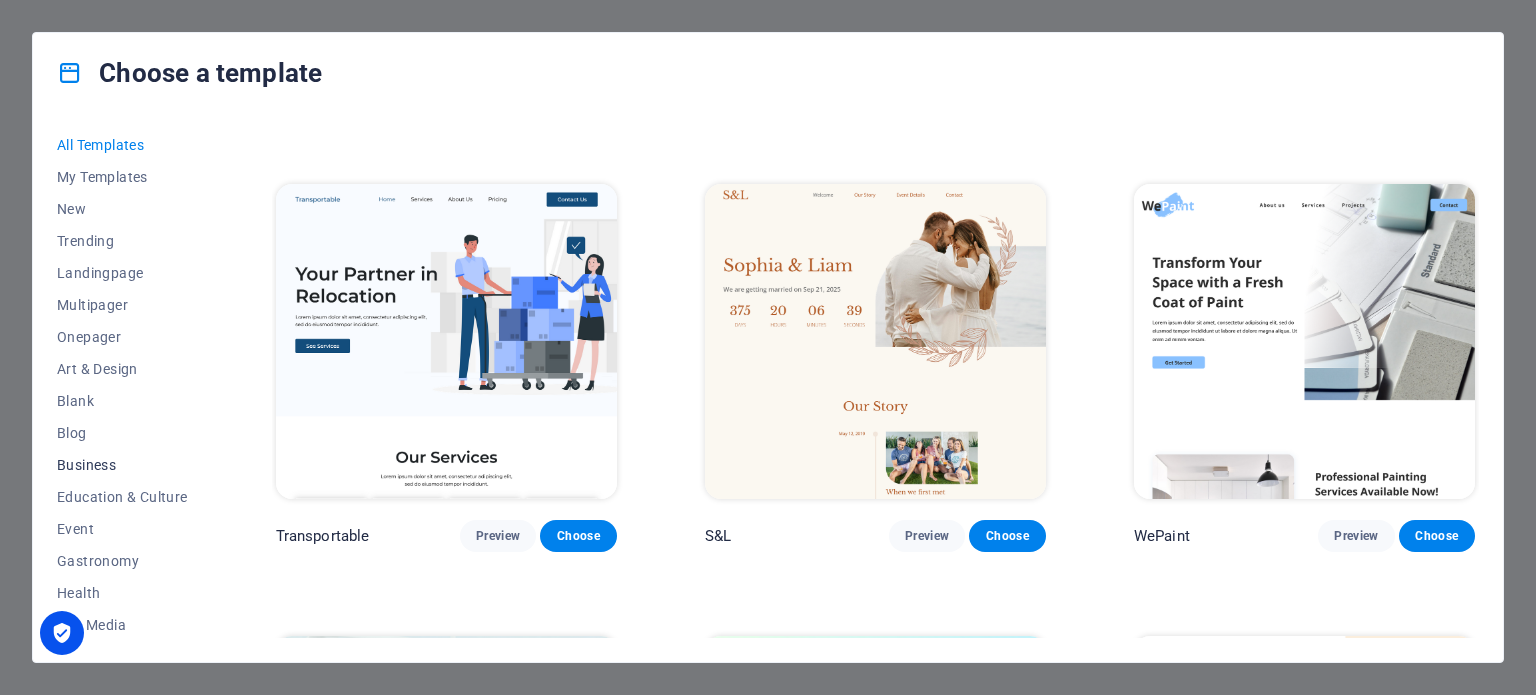 click on "Business" at bounding box center [122, 465] 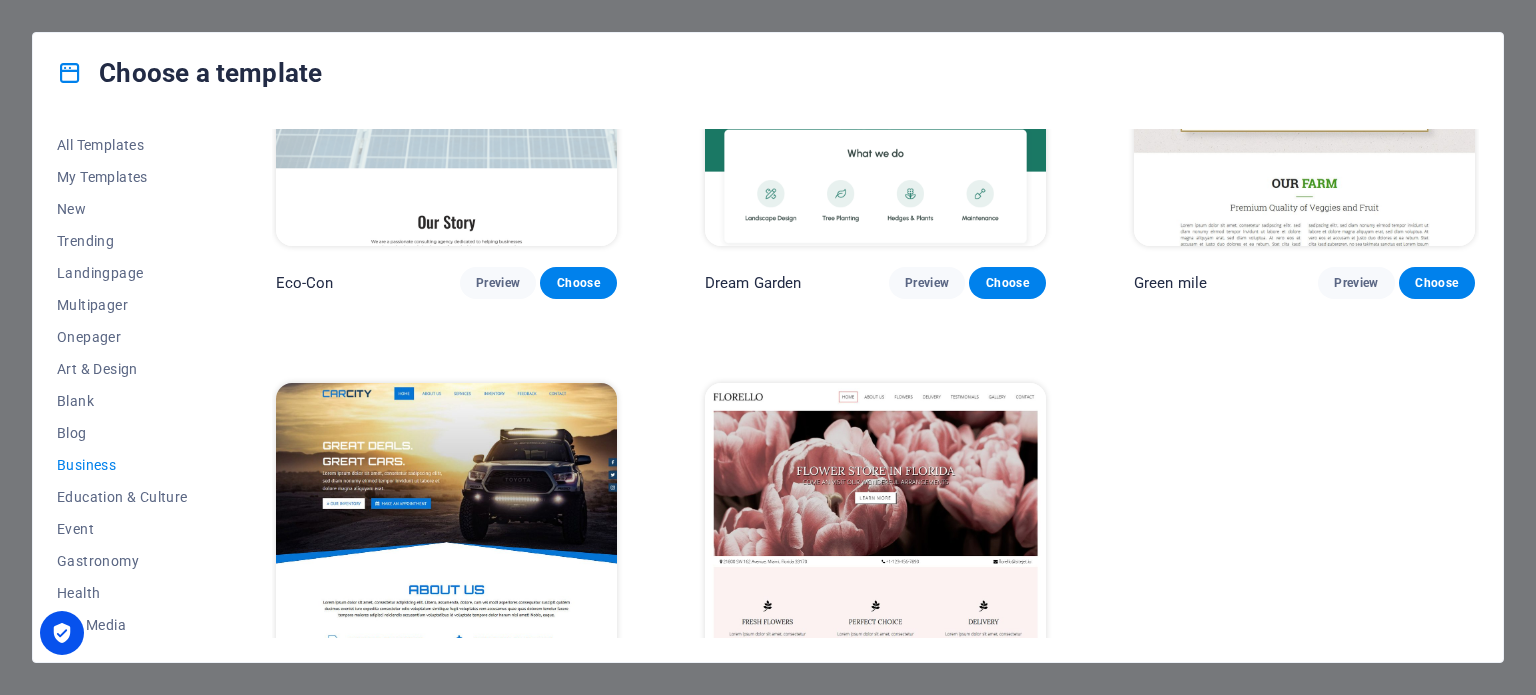 scroll, scrollTop: 308, scrollLeft: 0, axis: vertical 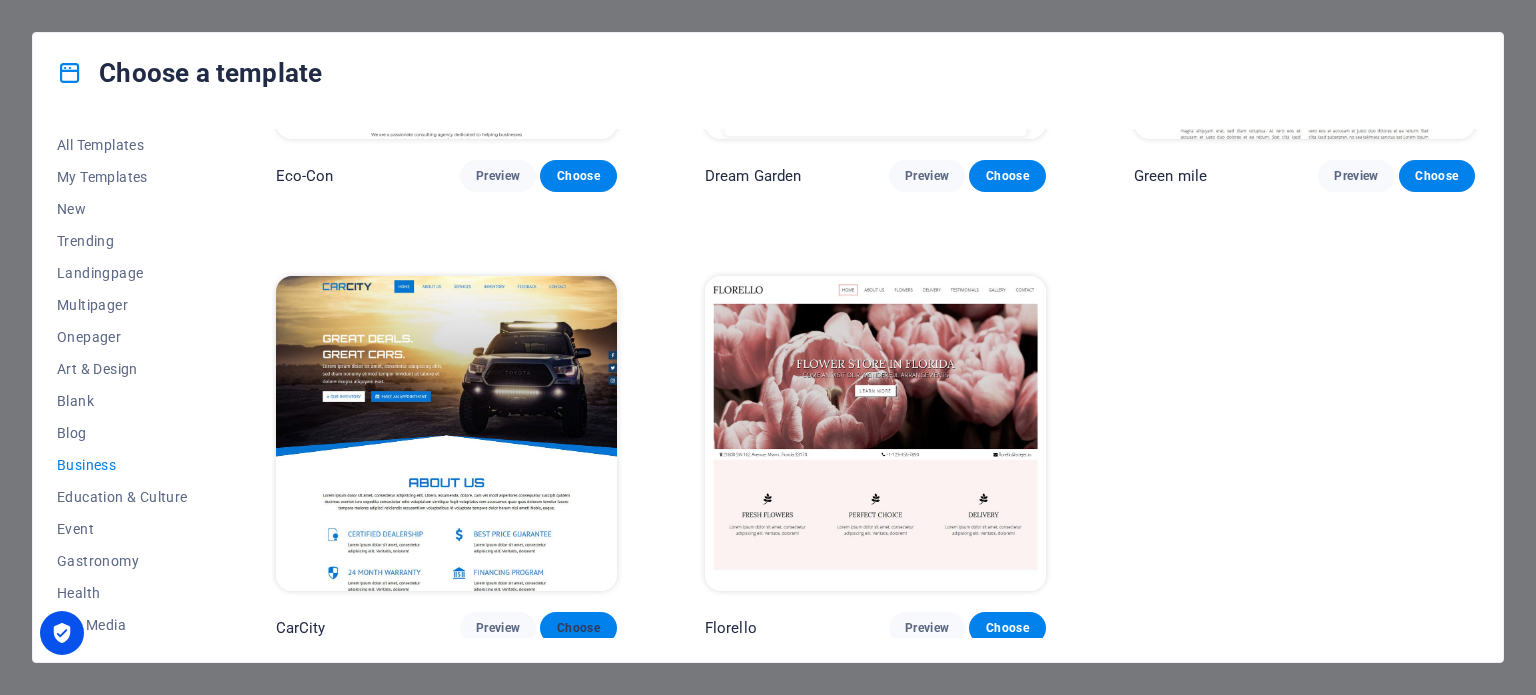 click on "Choose" at bounding box center [578, 628] 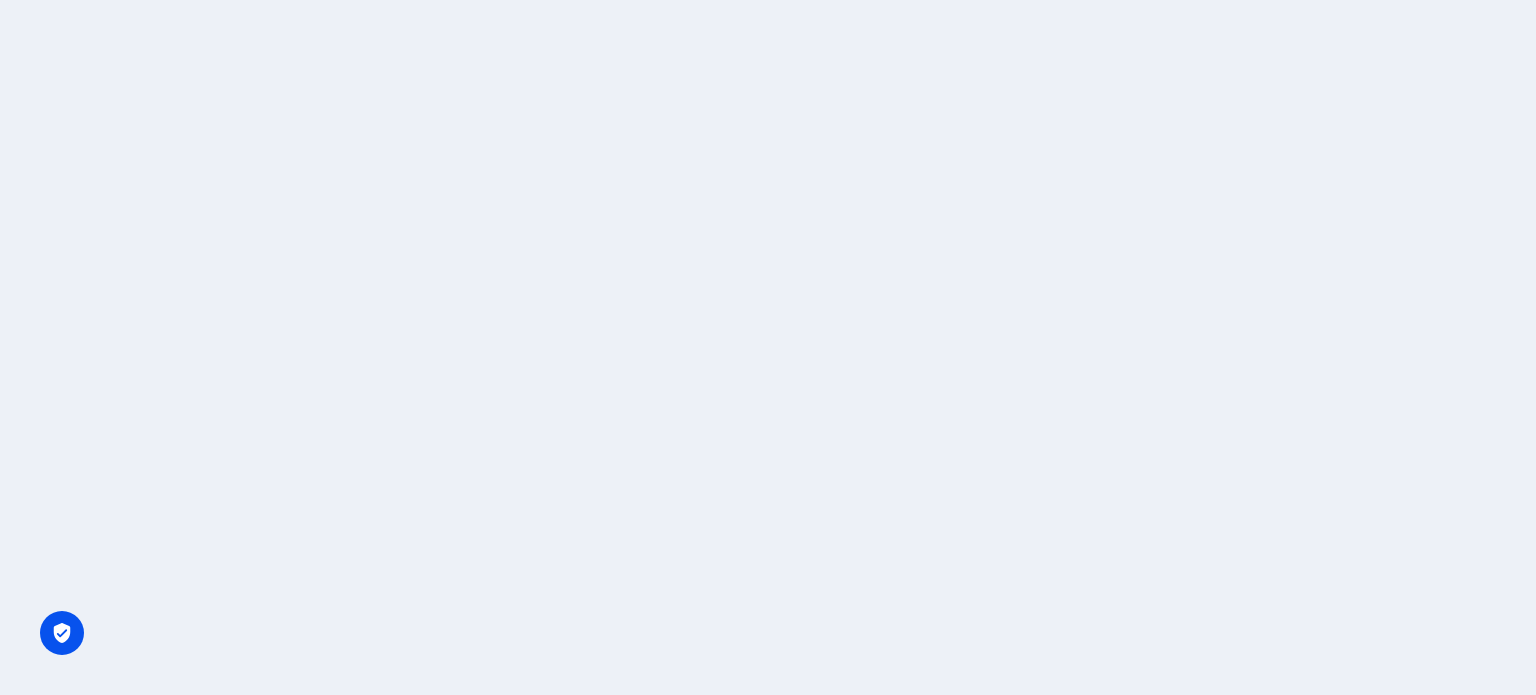 scroll, scrollTop: 0, scrollLeft: 0, axis: both 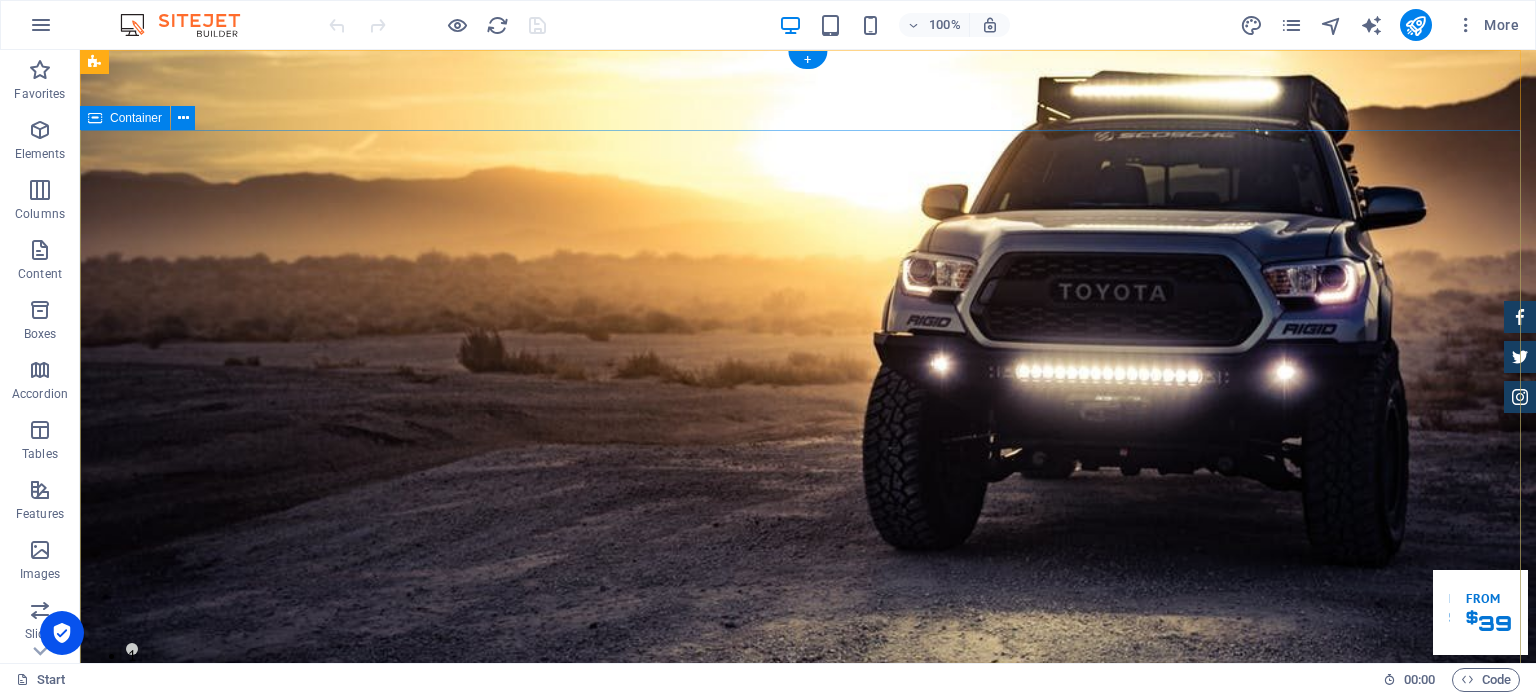 click on "GReat Deals. Great Cars. Lorem ipsum dolor sit amet, consetetur sadipscing elitr, sed diam nonumy eirmod tempor invidunt ut labore et dolore magna aliquyam erat.  Our Inventory   Make an appointment" at bounding box center (808, 1156) 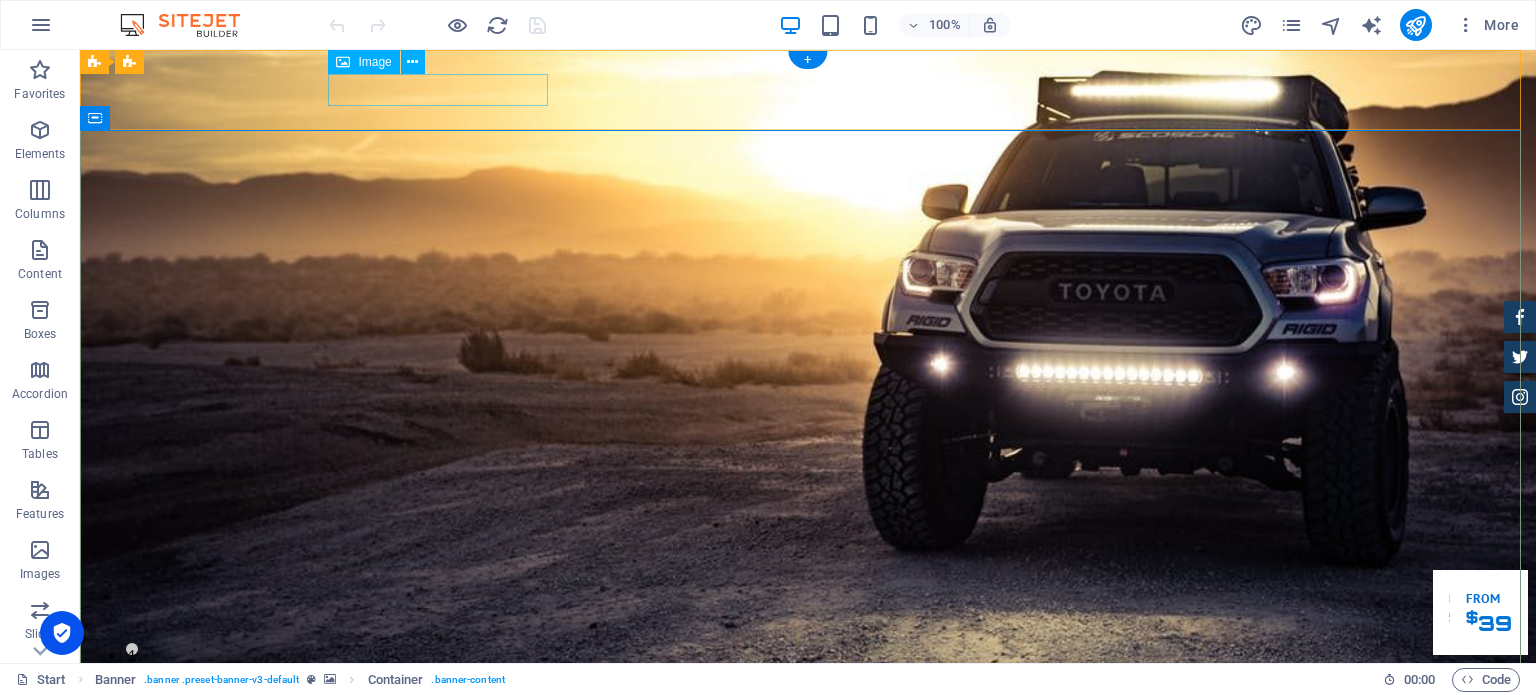 click at bounding box center [808, 780] 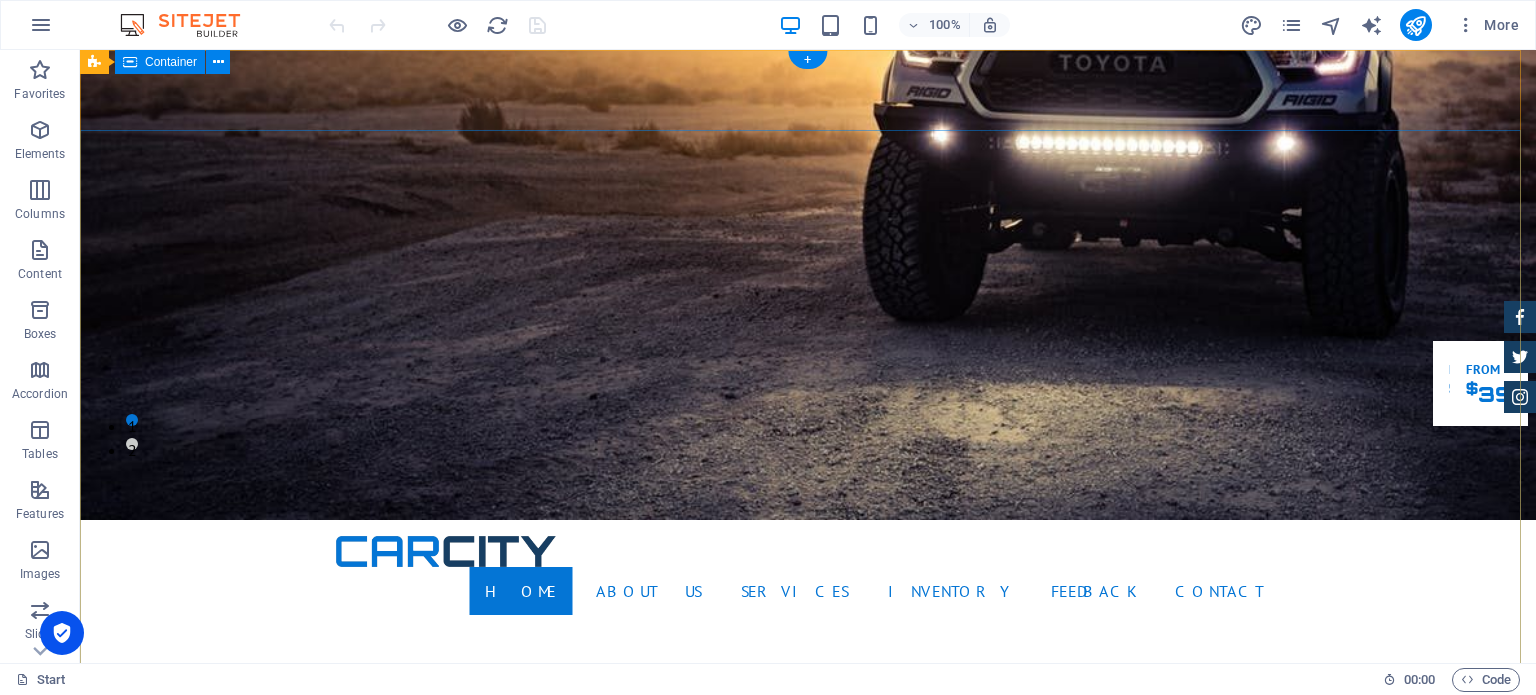 scroll, scrollTop: 0, scrollLeft: 0, axis: both 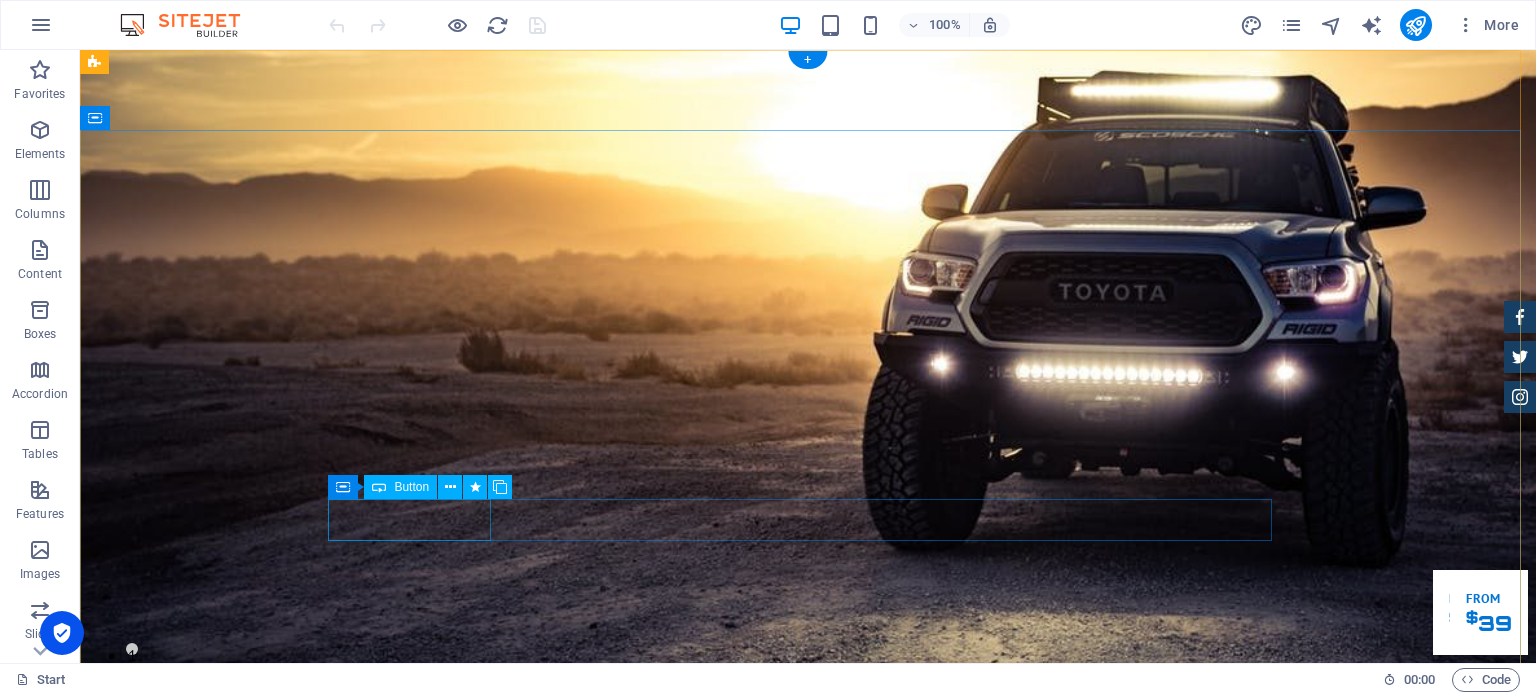 click on "Our Inventory" at bounding box center [808, 1250] 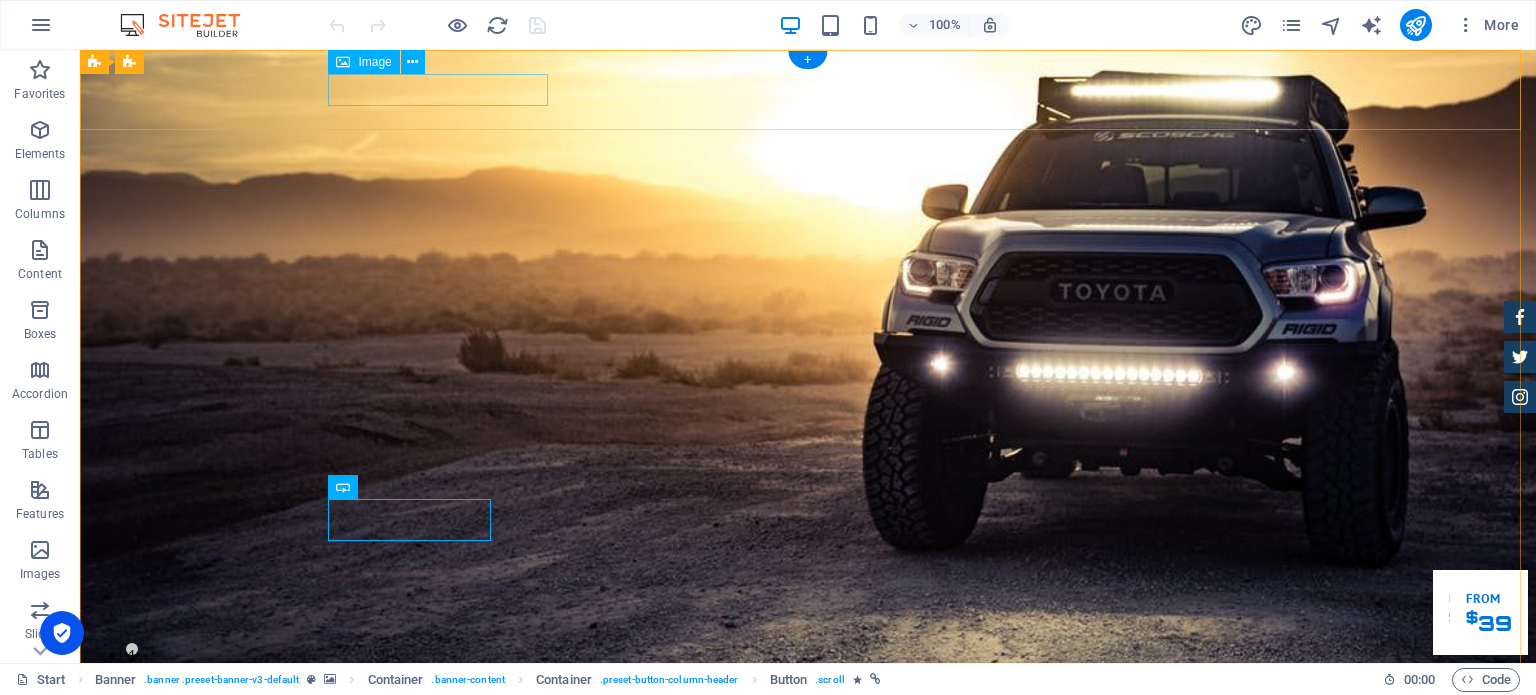 click at bounding box center [808, 780] 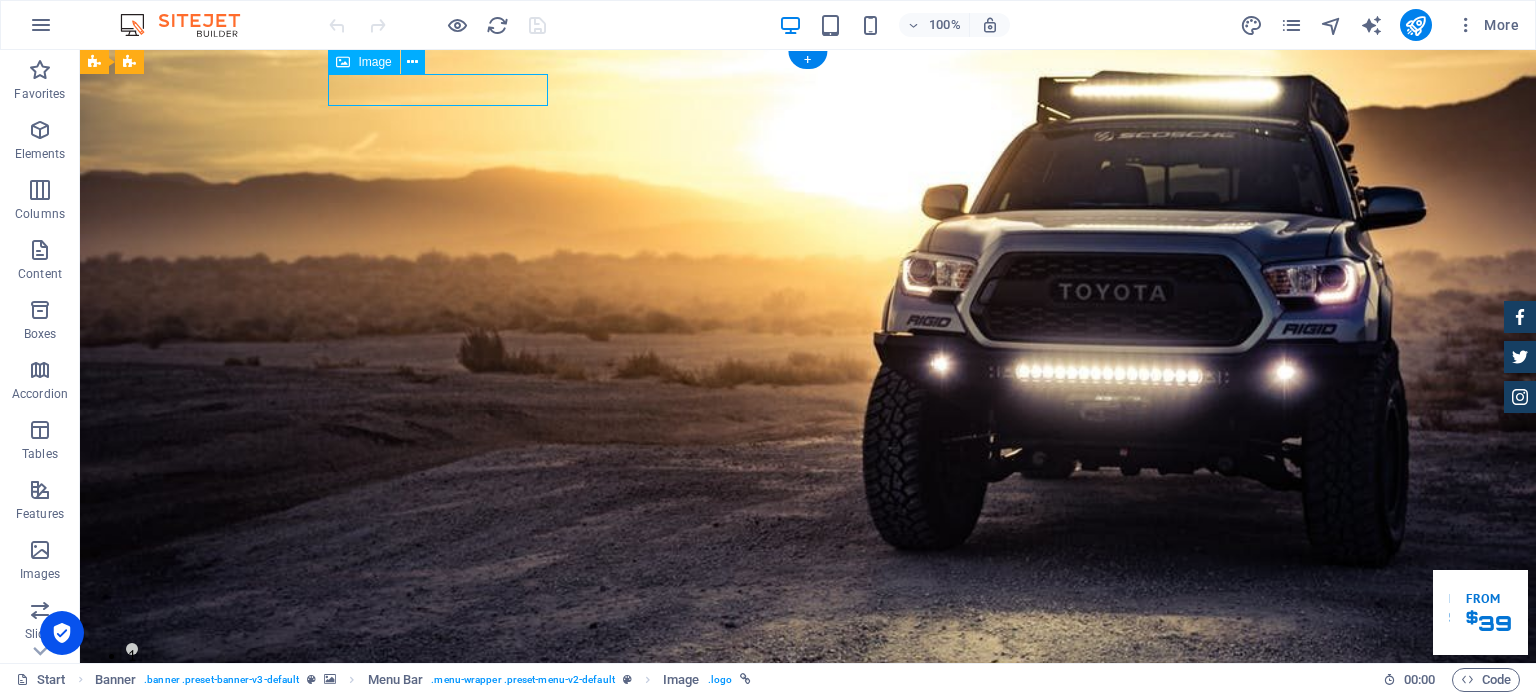 click at bounding box center (808, 780) 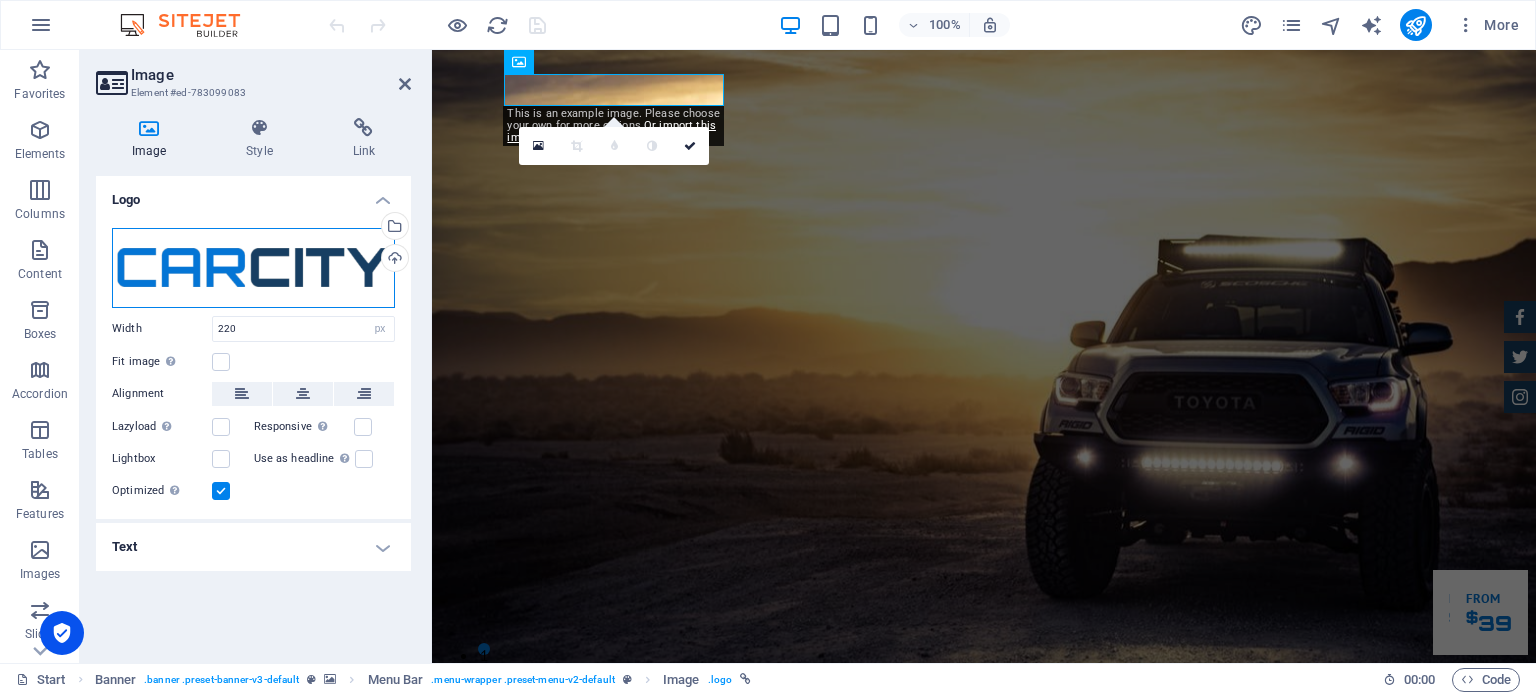 click on "Drag files here, click to choose files or select files from Files or our free stock photos & videos" at bounding box center [253, 268] 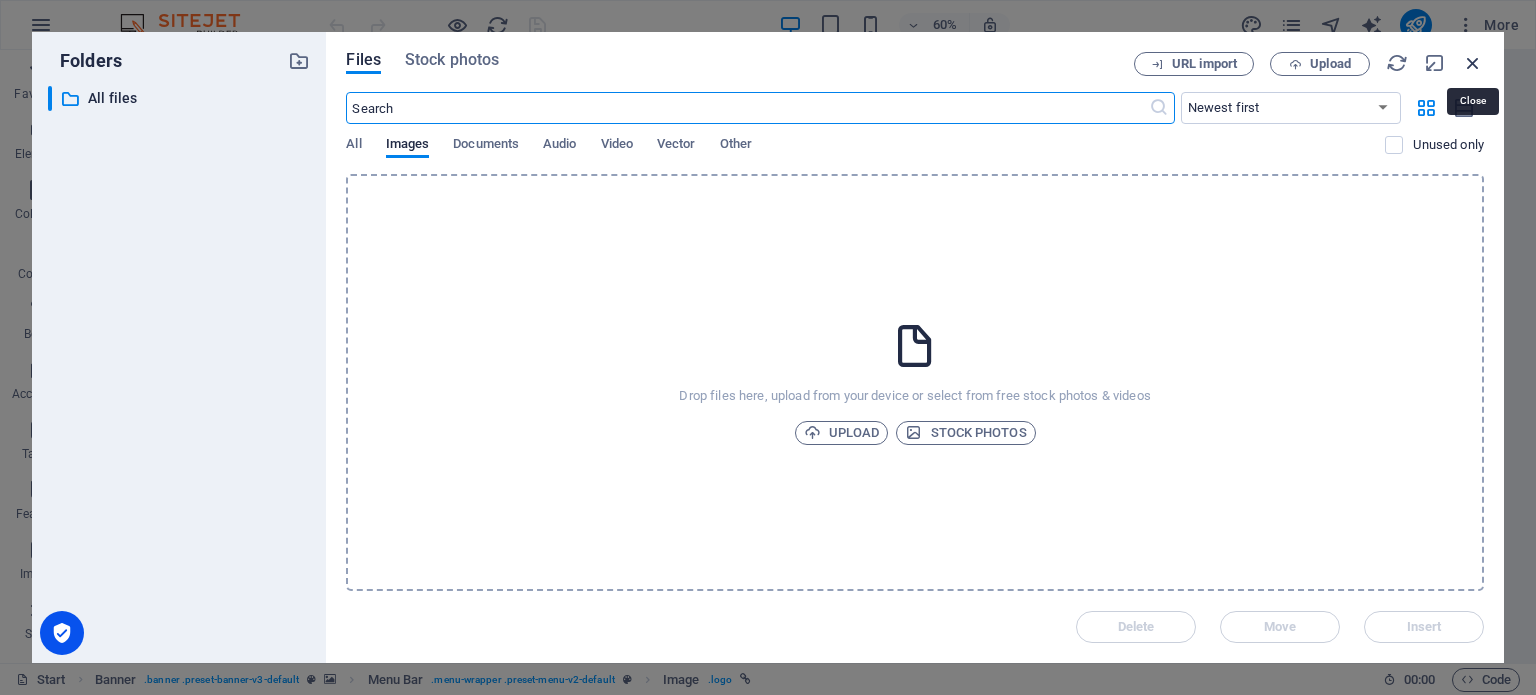 click at bounding box center (1473, 63) 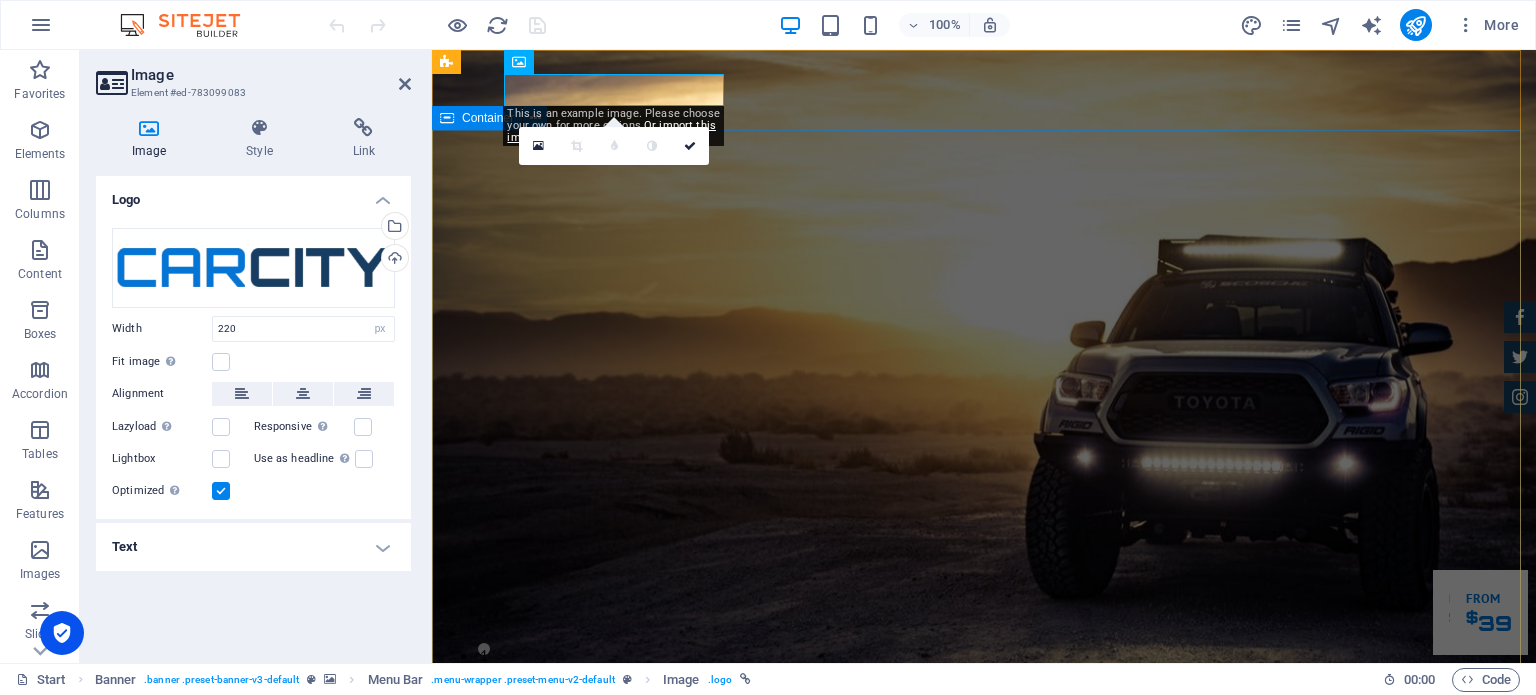 click on "GReat Deals. Great Cars. Lorem ipsum dolor sit amet, consetetur sadipscing elitr, sed diam nonumy eirmod tempor invidunt ut labore et dolore magna aliquyam erat.  Our Inventory   Make an appointment" at bounding box center (984, 1156) 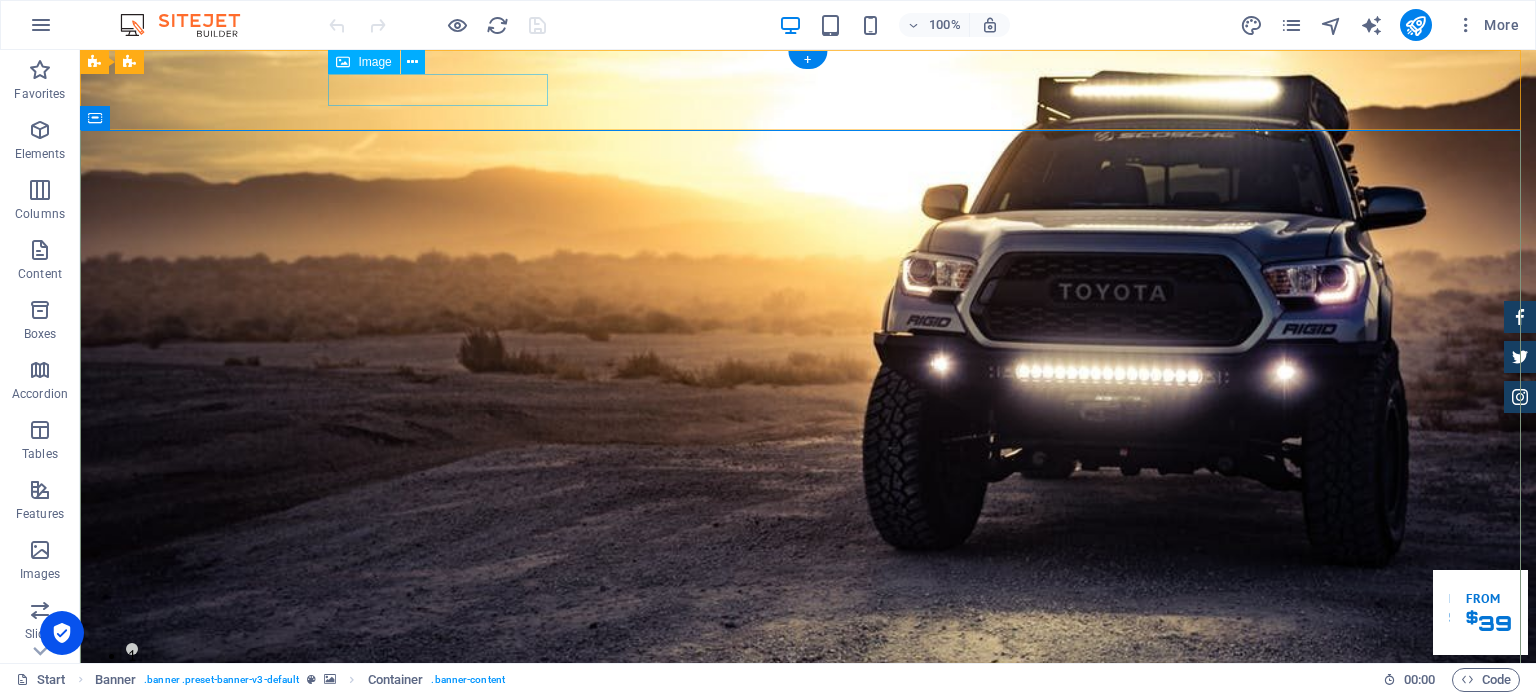 click at bounding box center (808, 780) 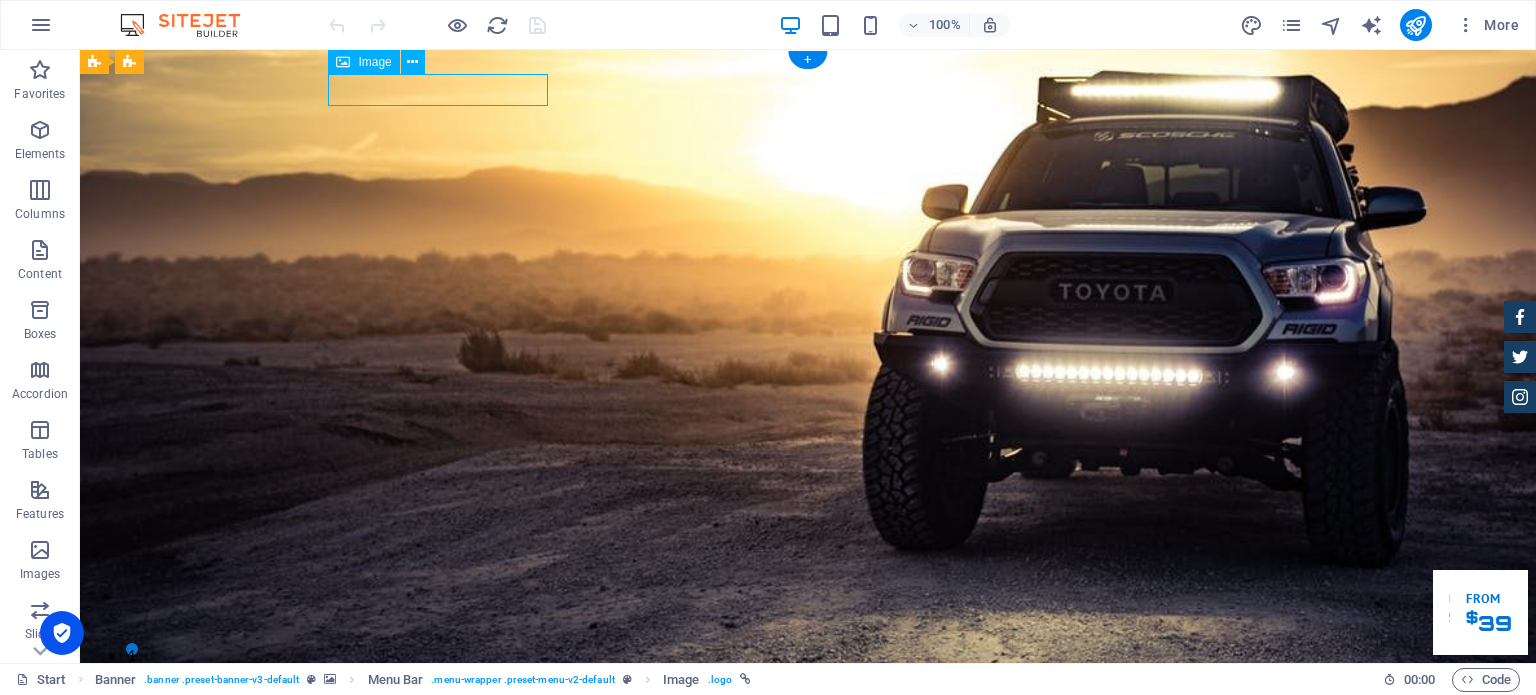 drag, startPoint x: 464, startPoint y: 93, endPoint x: 407, endPoint y: 95, distance: 57.035076 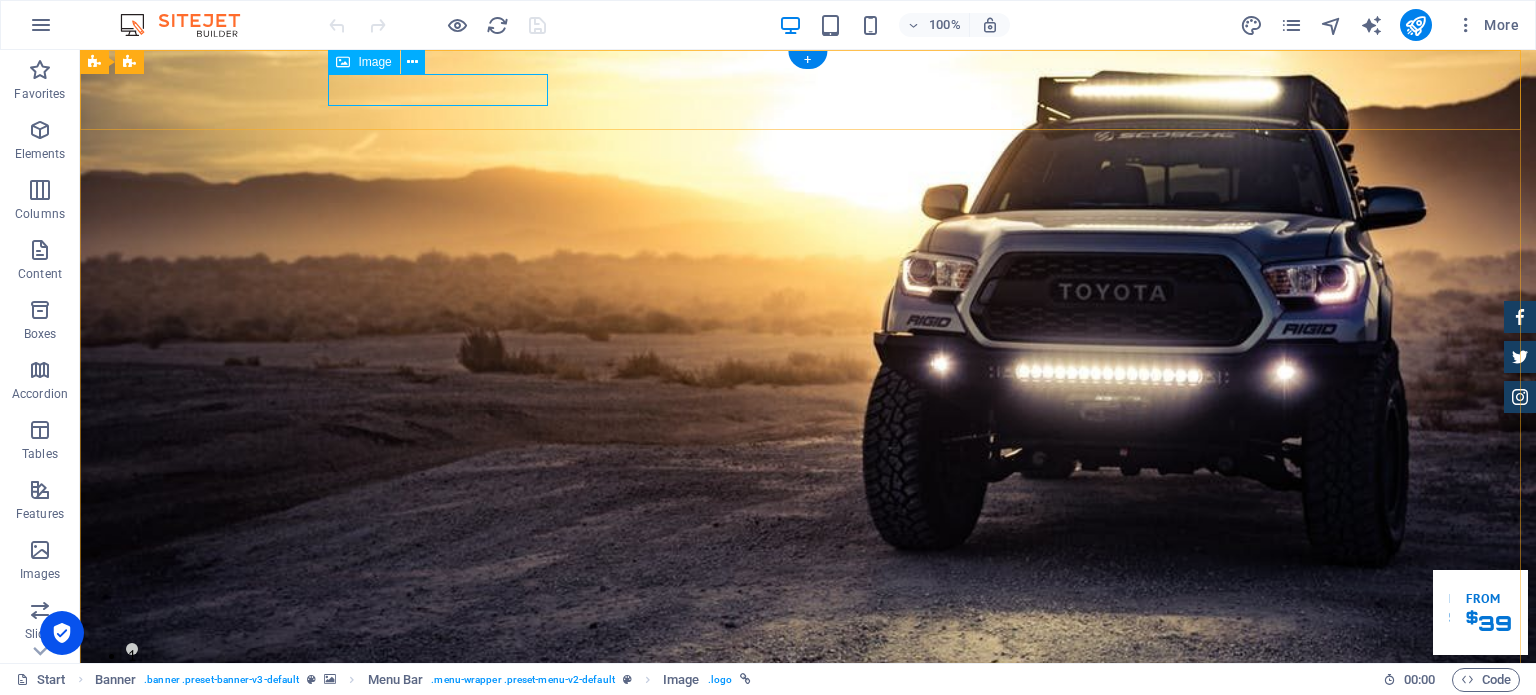 click at bounding box center [808, 780] 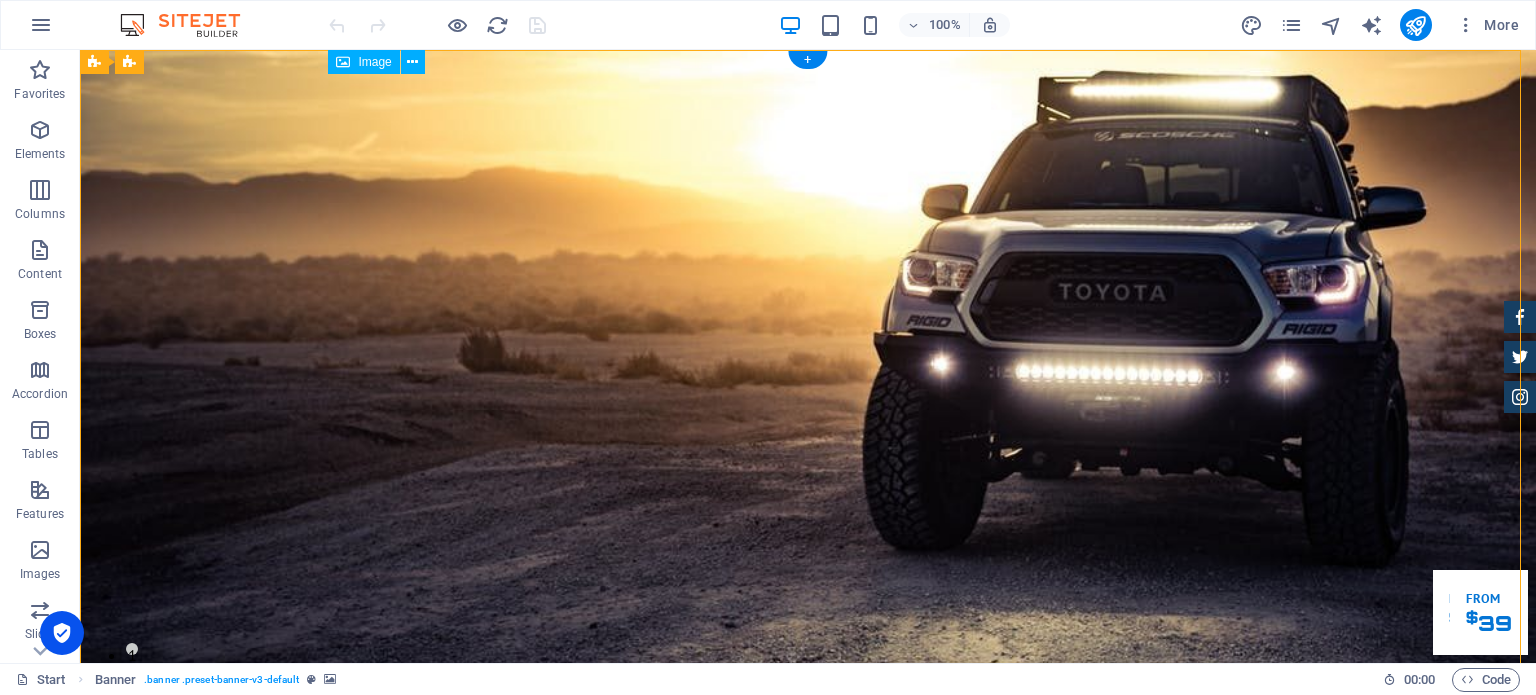click at bounding box center (808, 780) 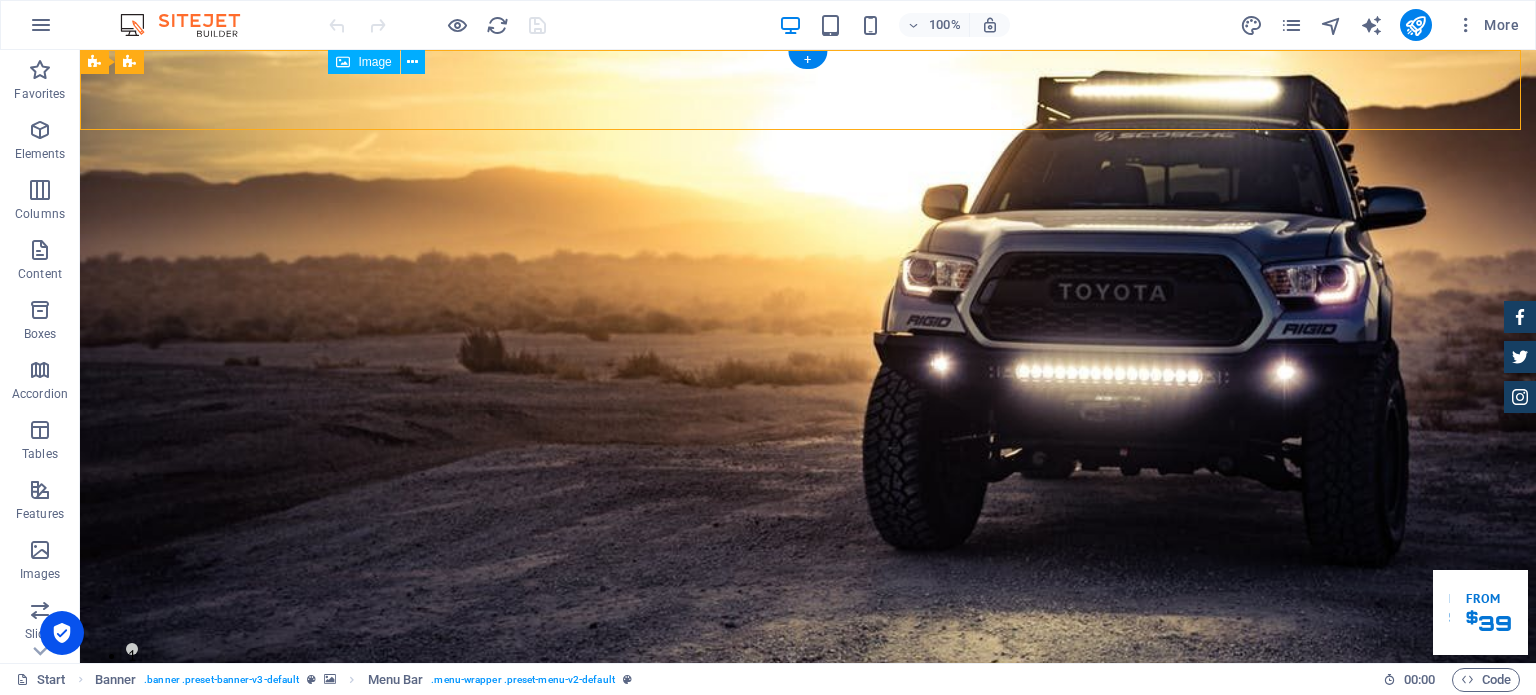 click at bounding box center (808, 780) 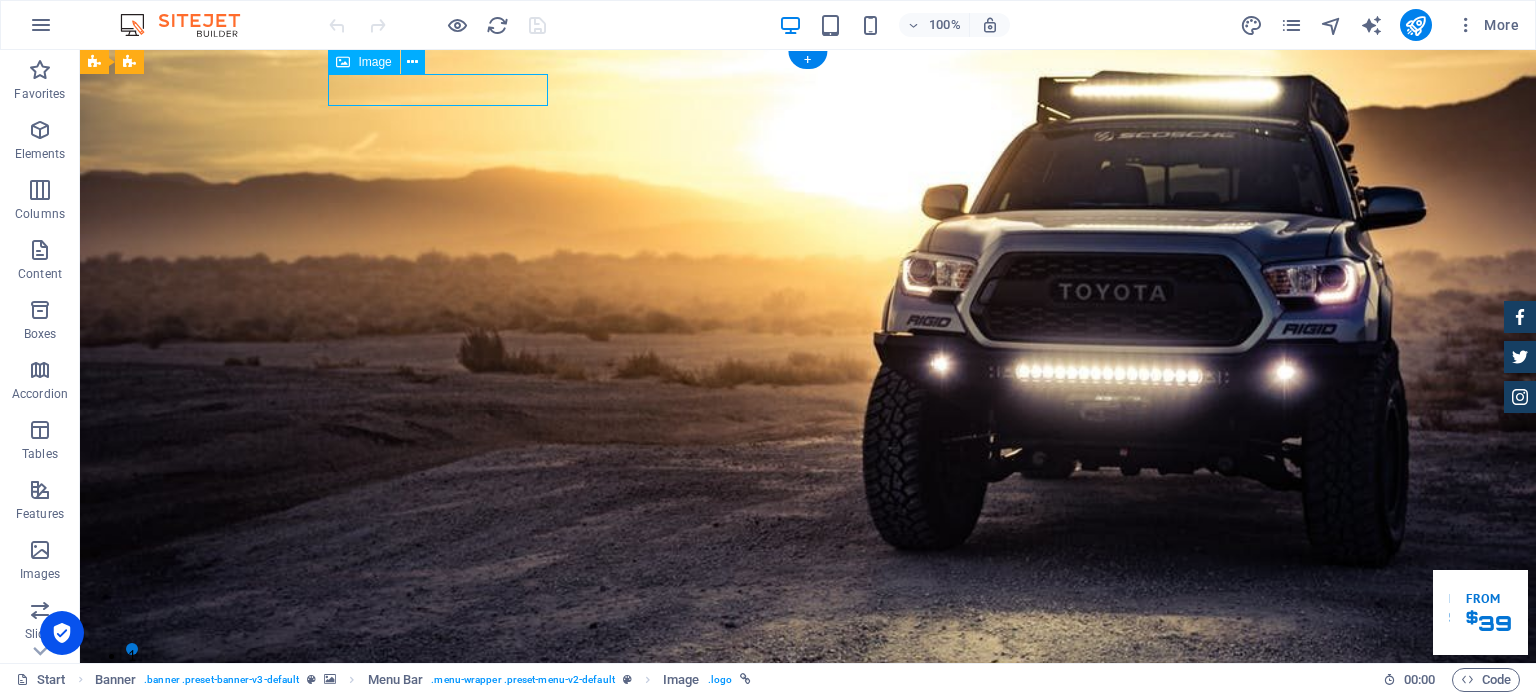 drag, startPoint x: 451, startPoint y: 91, endPoint x: 394, endPoint y: 95, distance: 57.14018 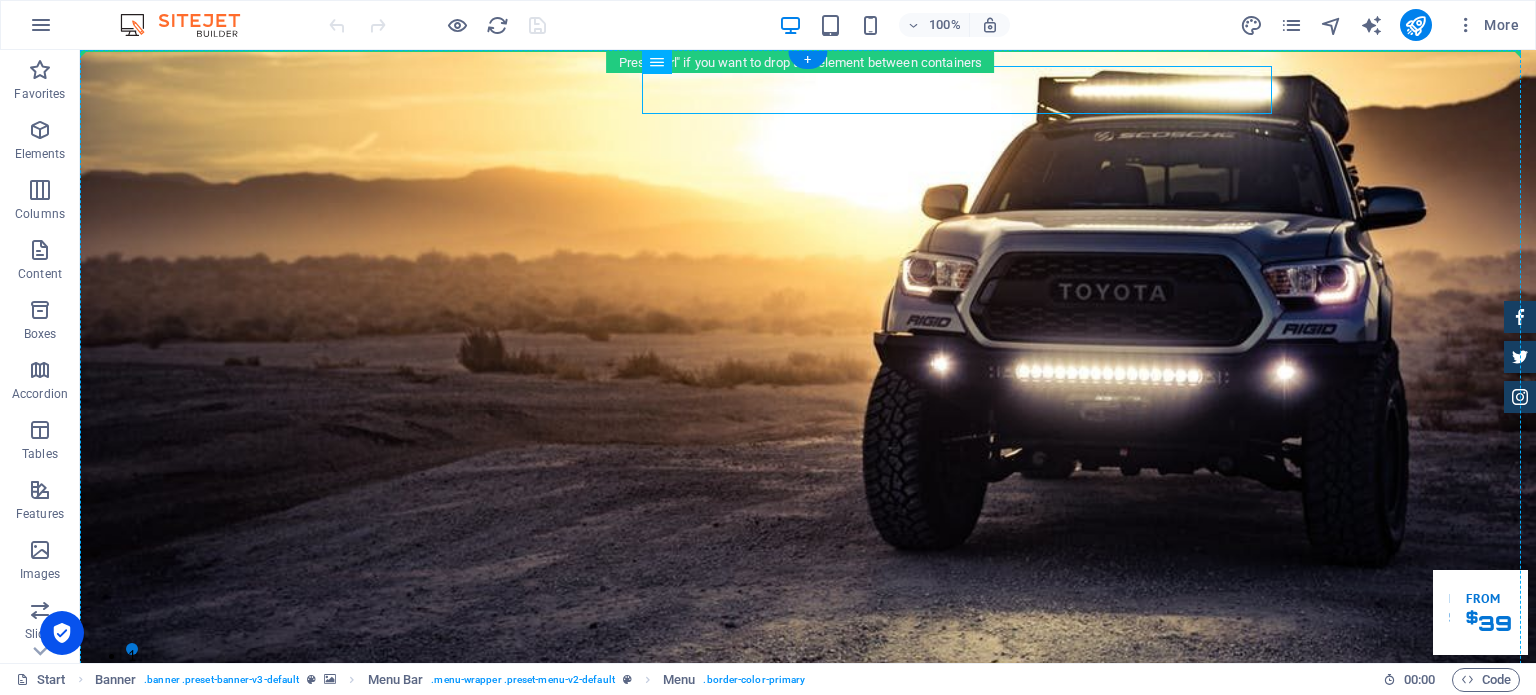 drag, startPoint x: 673, startPoint y: 101, endPoint x: 669, endPoint y: 134, distance: 33.24154 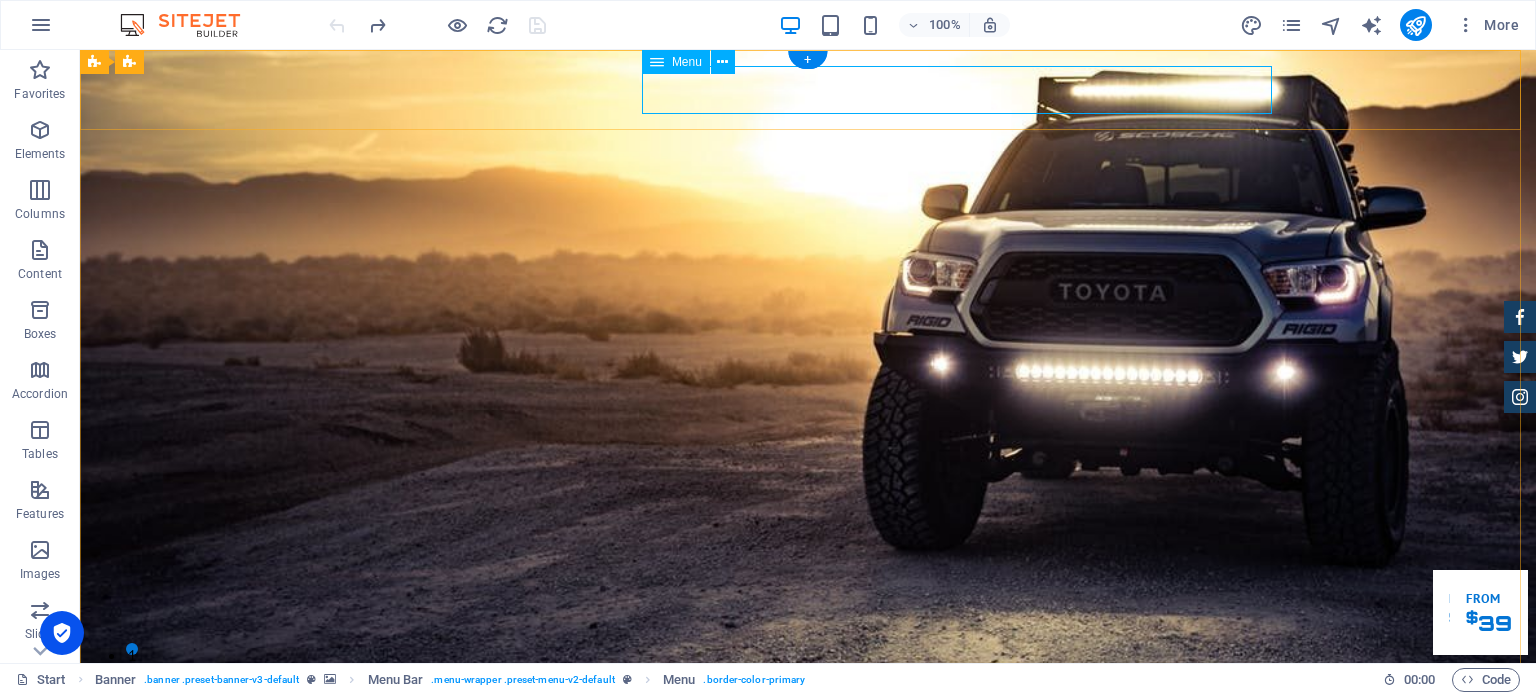 click on "Home About us Services Inventory Feedback Contact" at bounding box center (808, 820) 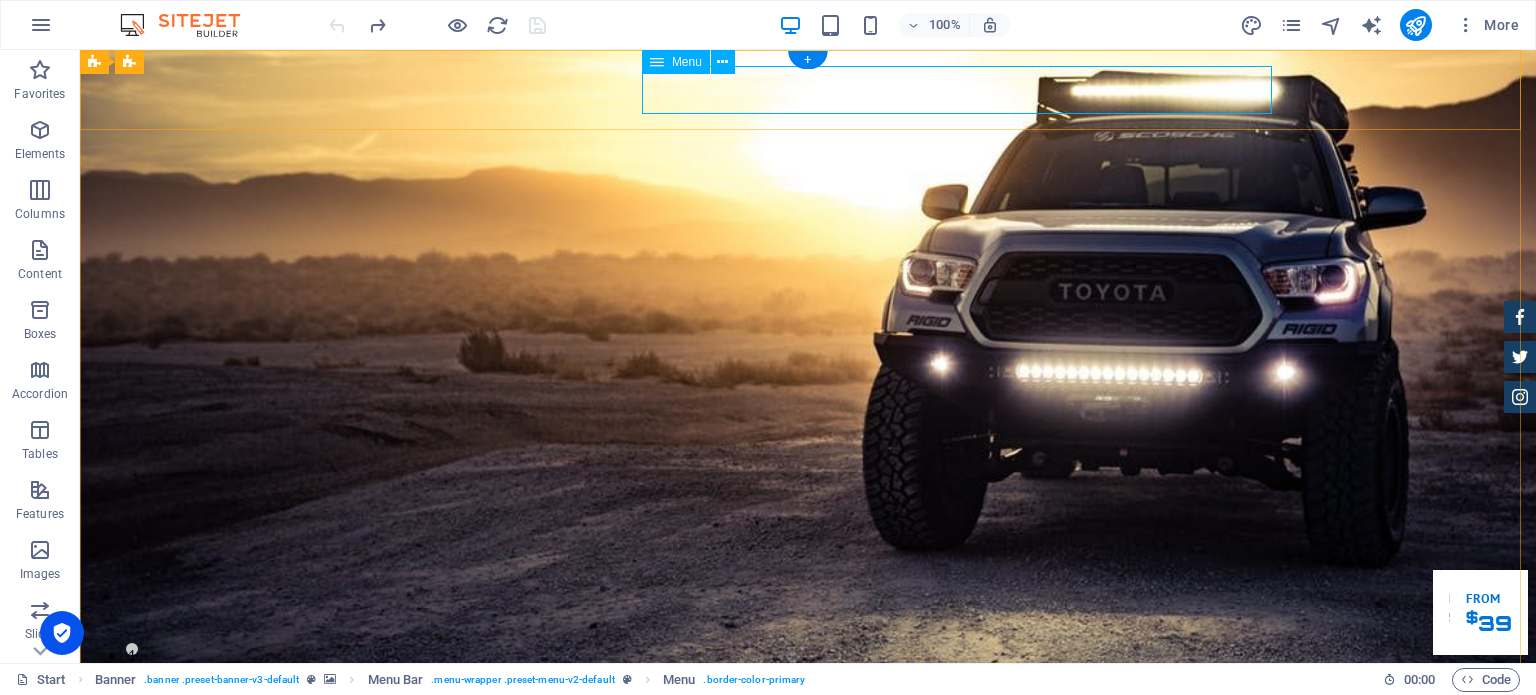 click on "Home About us Services Inventory Feedback Contact" at bounding box center [808, 820] 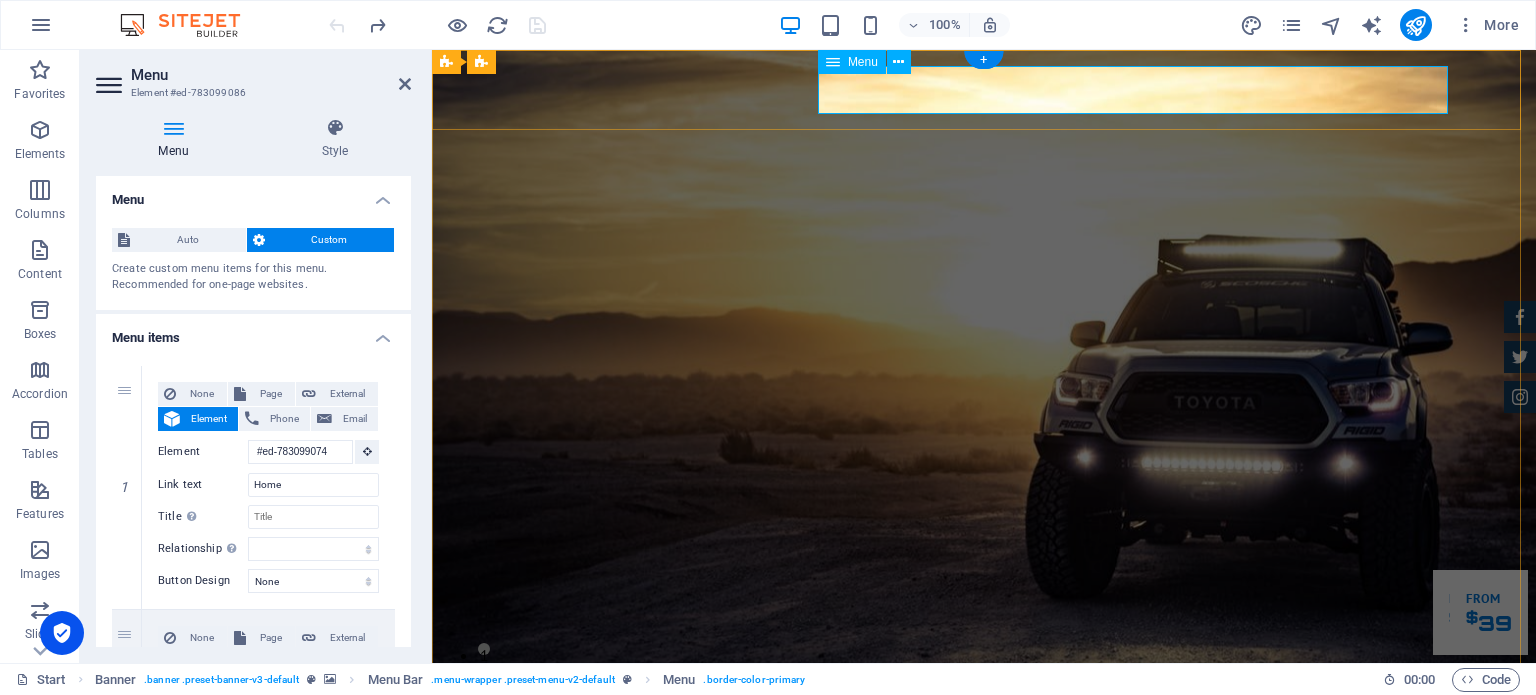 click on "Home About us Services Inventory Feedback Contact" at bounding box center [984, 820] 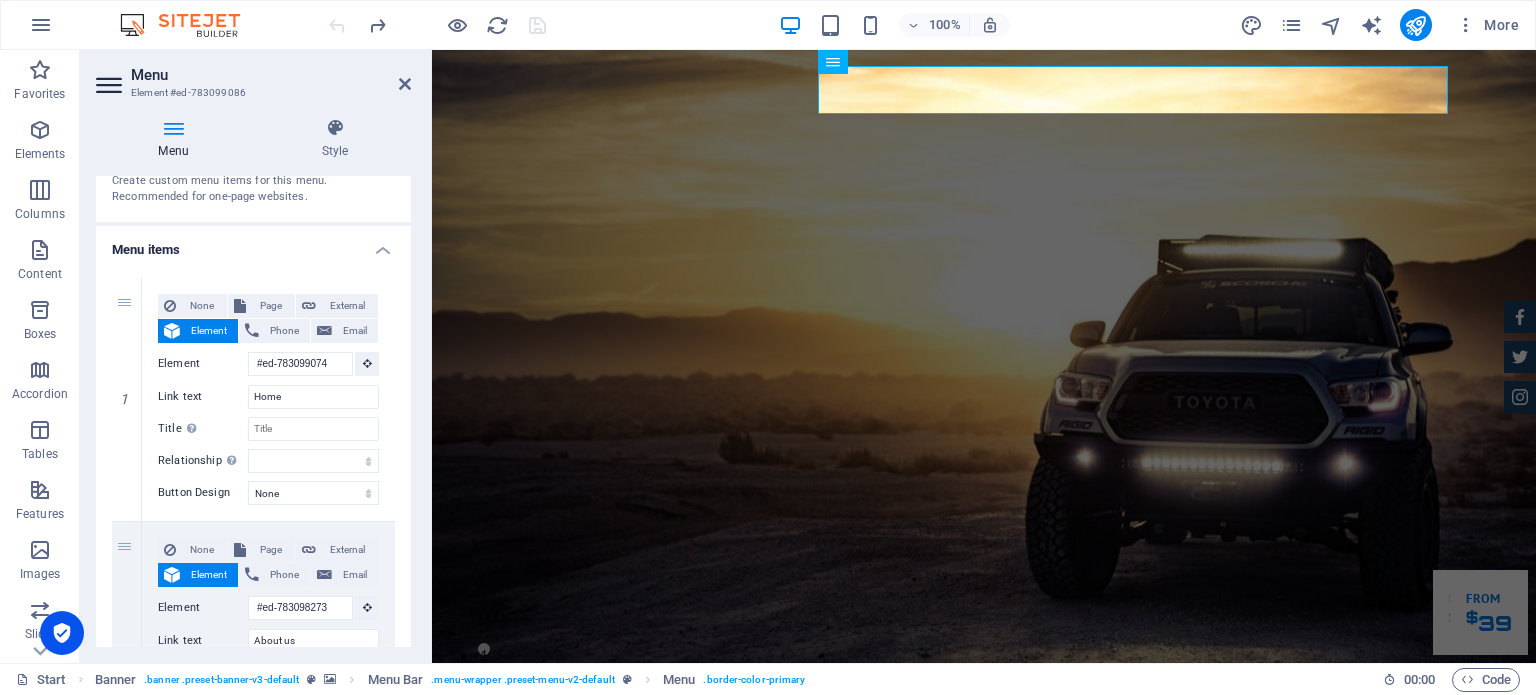 scroll, scrollTop: 200, scrollLeft: 0, axis: vertical 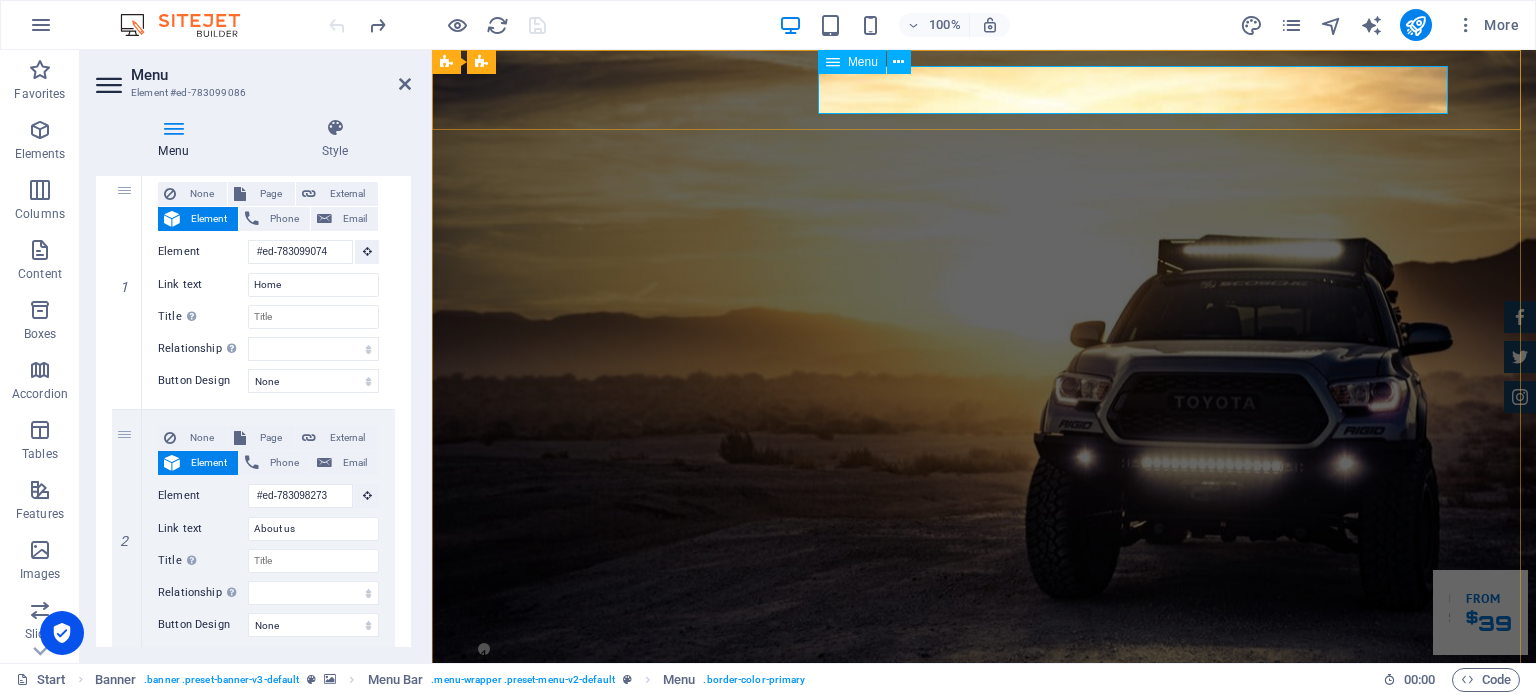 click on "Home About us Services Inventory Feedback Contact" at bounding box center (984, 820) 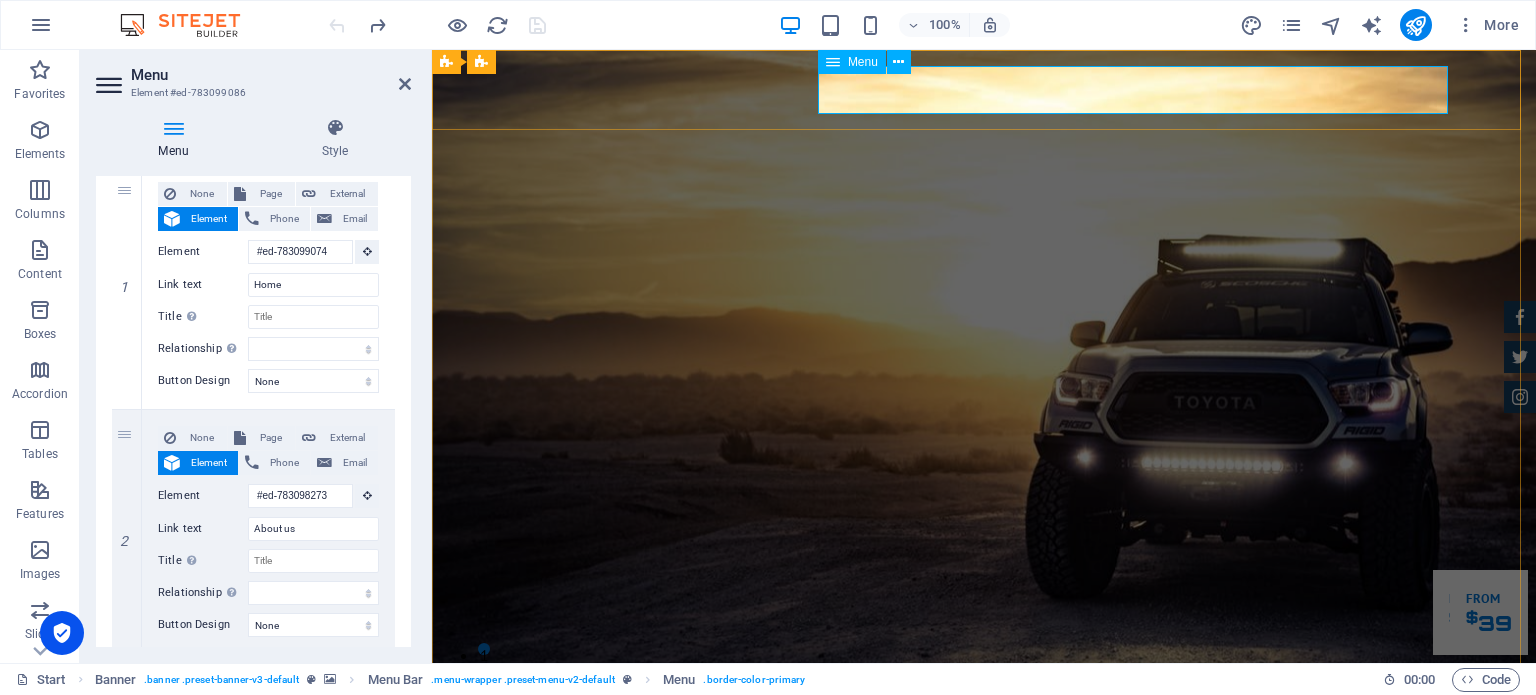 click on "Home About us Services Inventory Feedback Contact" at bounding box center [984, 820] 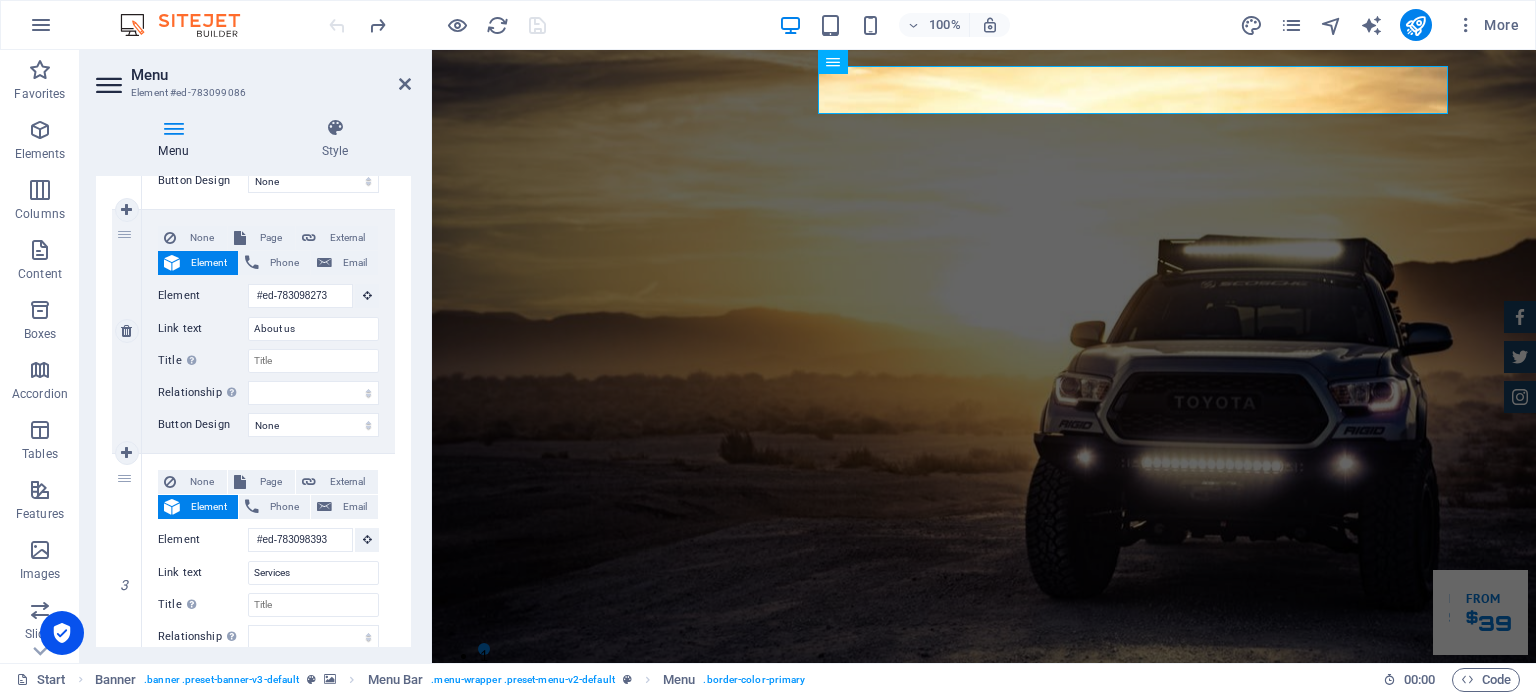 scroll, scrollTop: 0, scrollLeft: 0, axis: both 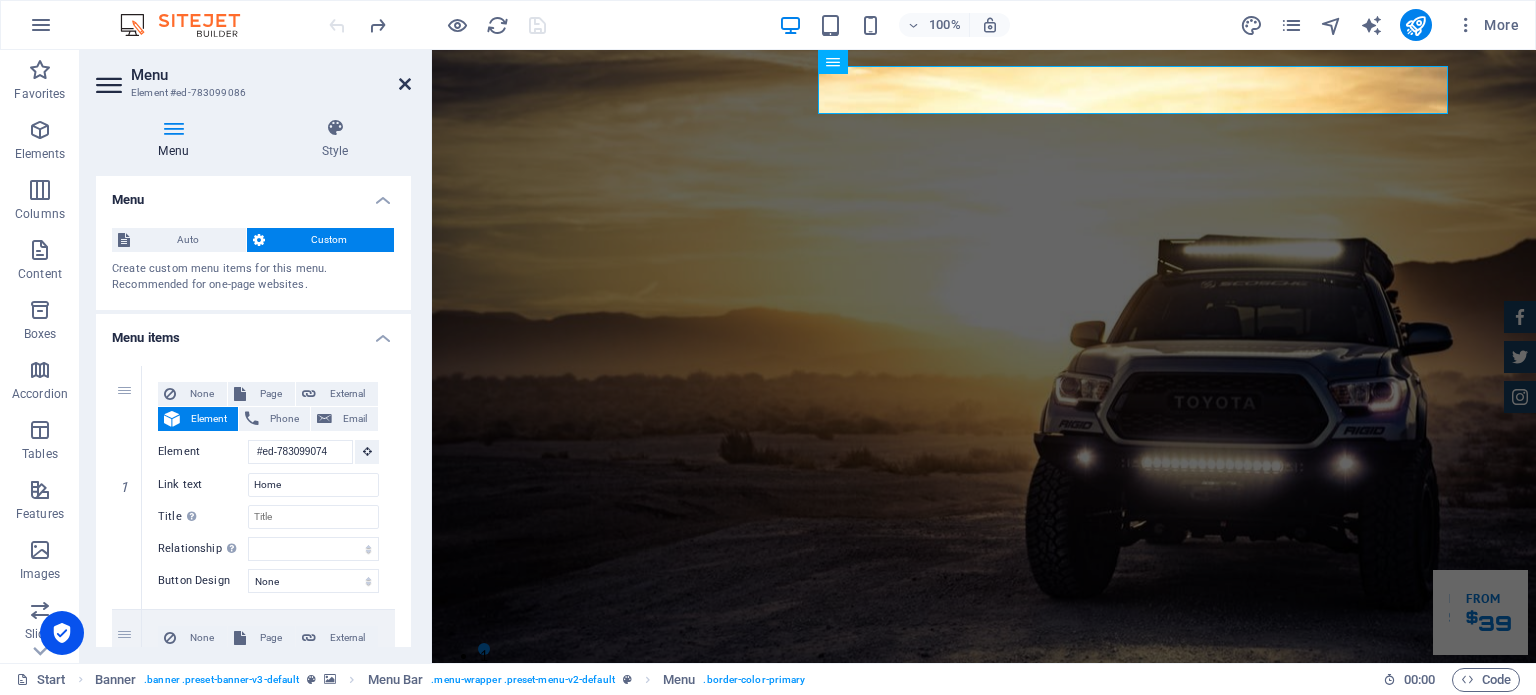 drag, startPoint x: 400, startPoint y: 87, endPoint x: 384, endPoint y: 30, distance: 59.20304 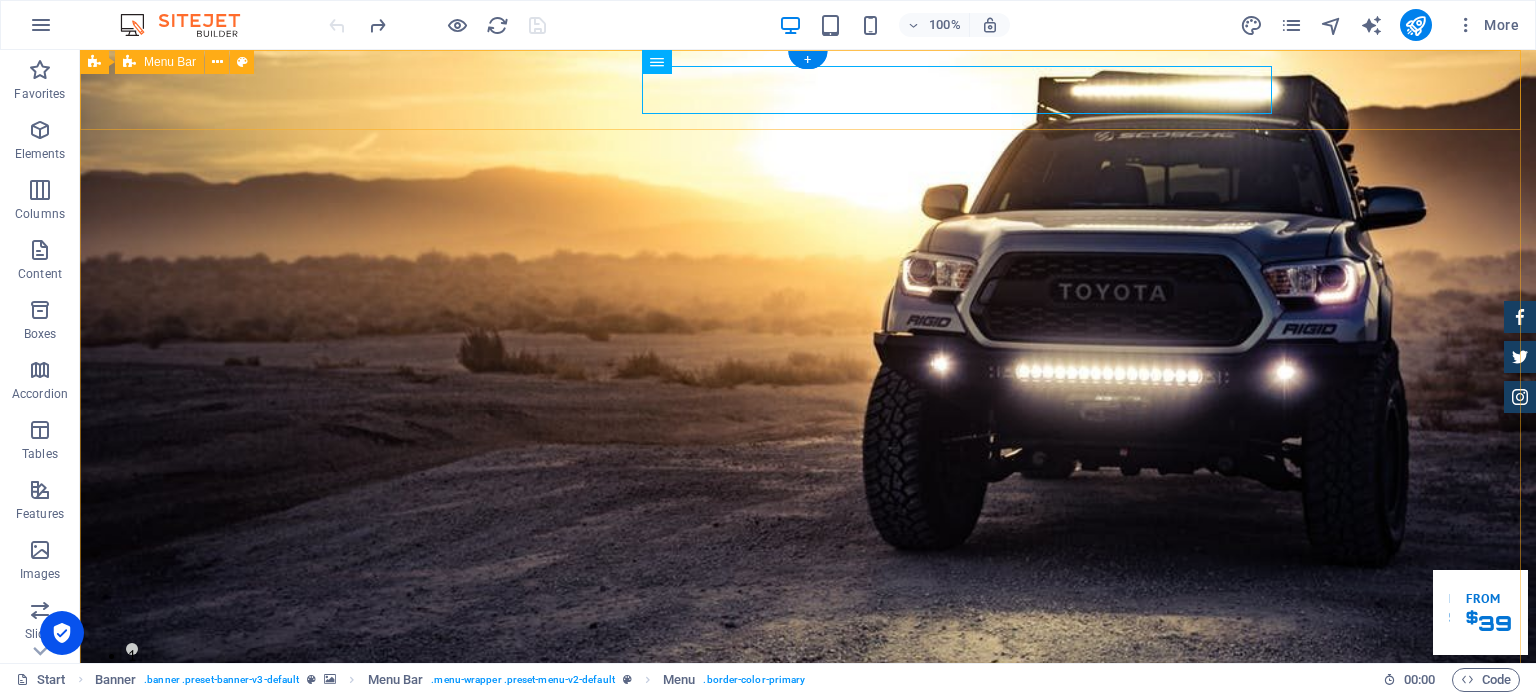 click on "Home About us Services Inventory Feedback Contact" at bounding box center [808, 804] 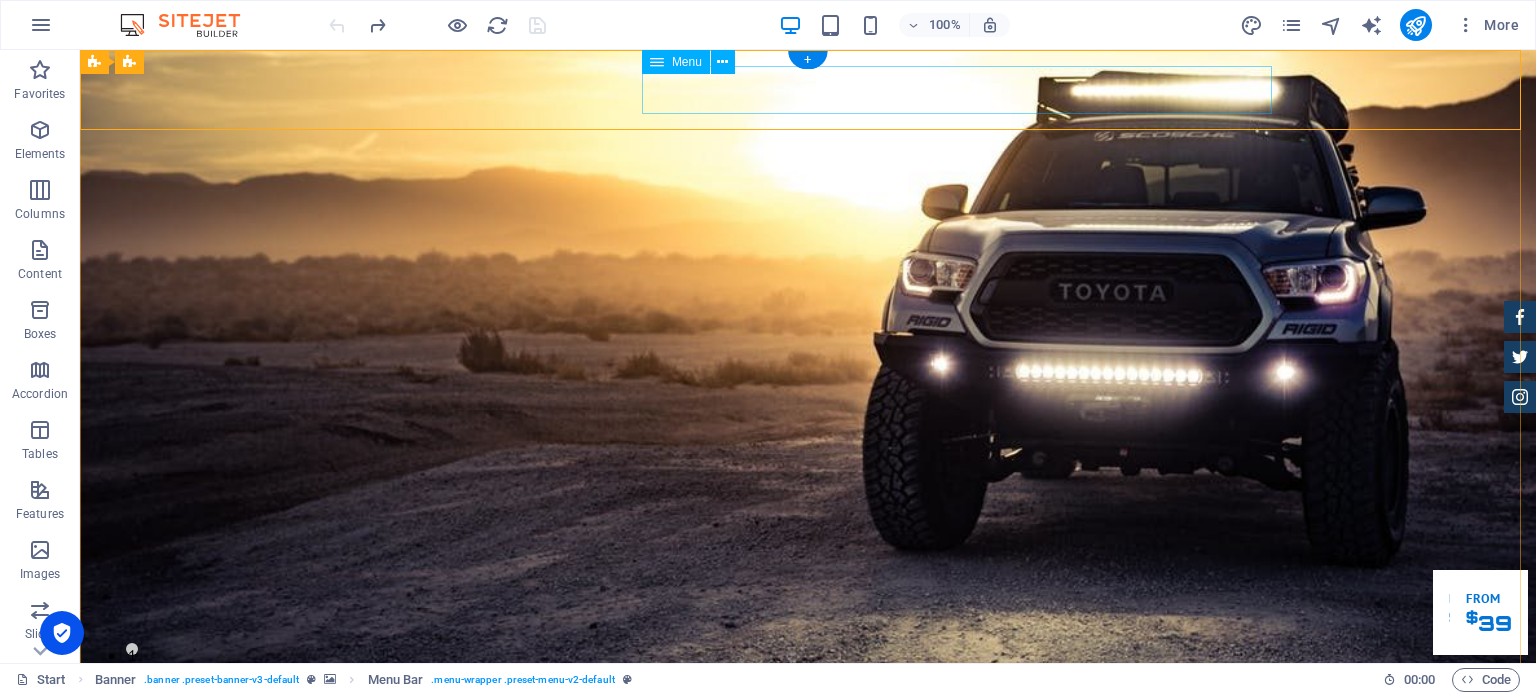 click on "Home About us Services Inventory Feedback Contact" at bounding box center (808, 820) 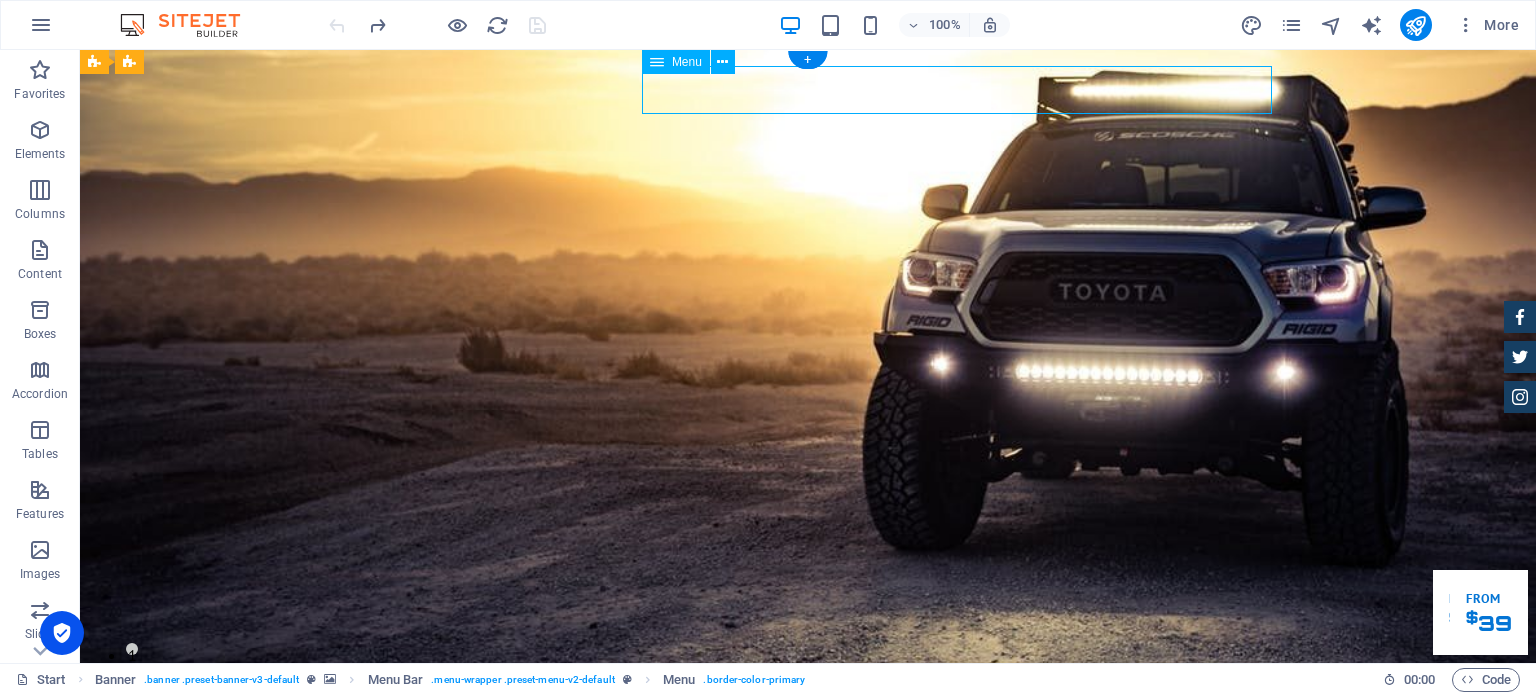 click on "Home About us Services Inventory Feedback Contact" at bounding box center (808, 820) 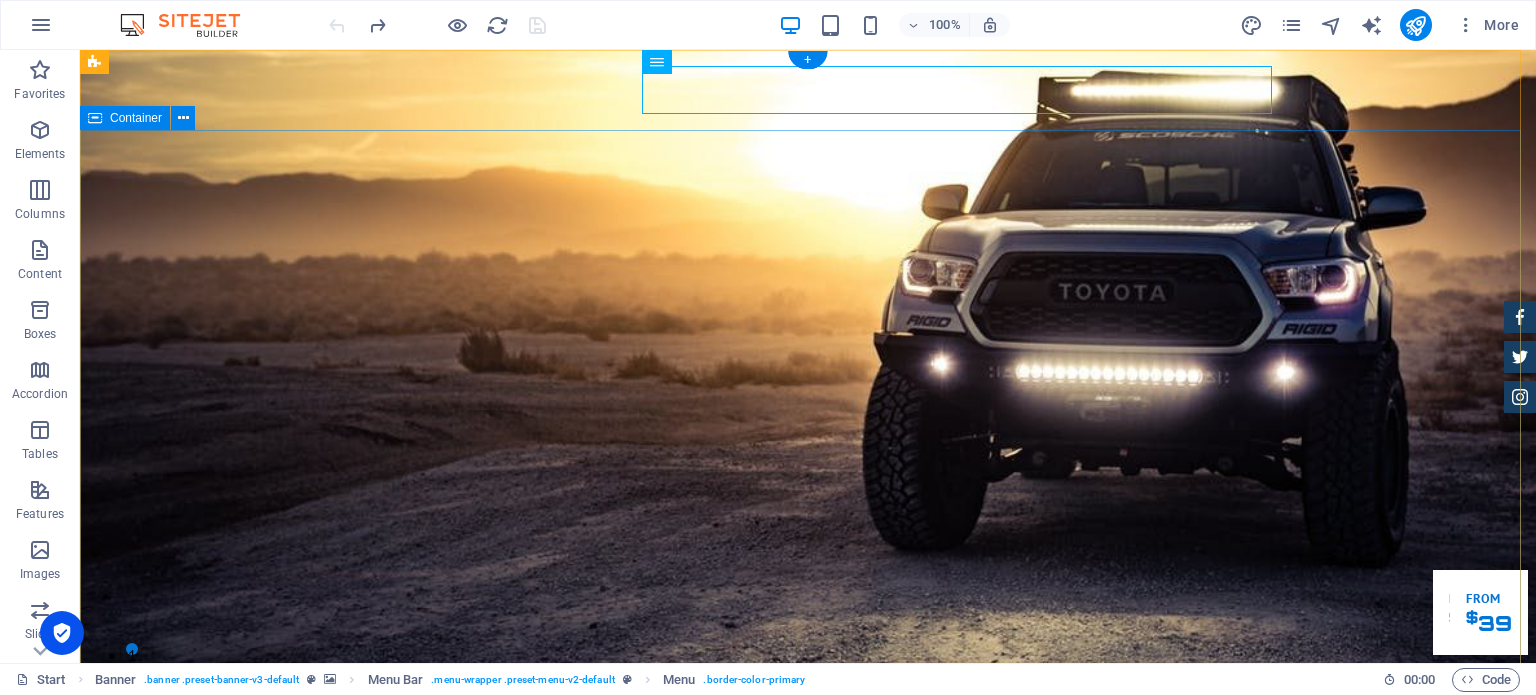 click on "GReat Deals. Great Cars. Lorem ipsum dolor sit amet, consetetur sadipscing elitr, sed diam nonumy eirmod tempor invidunt ut labore et dolore magna aliquyam erat.  Our Inventory   Make an appointment" at bounding box center (808, 1156) 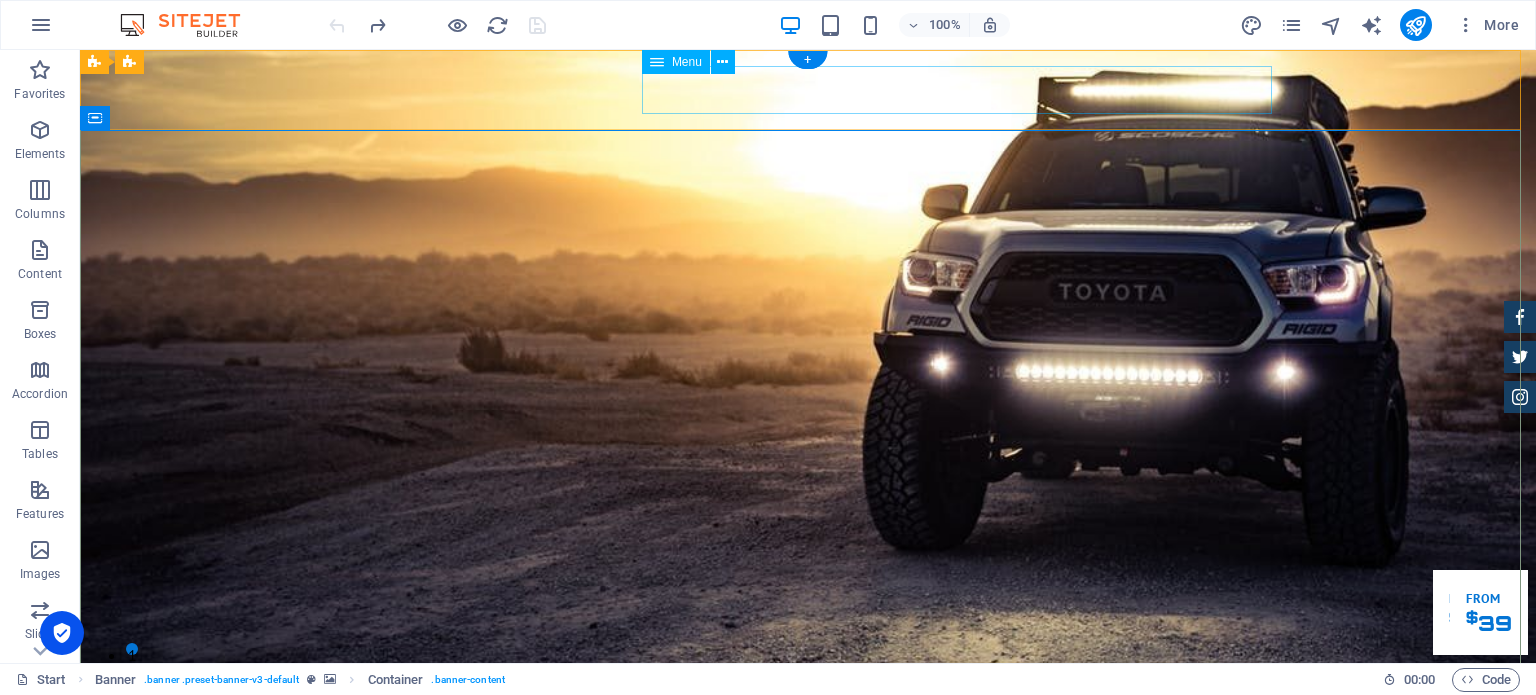 click on "Home About us Services Inventory Feedback Contact" at bounding box center [808, 820] 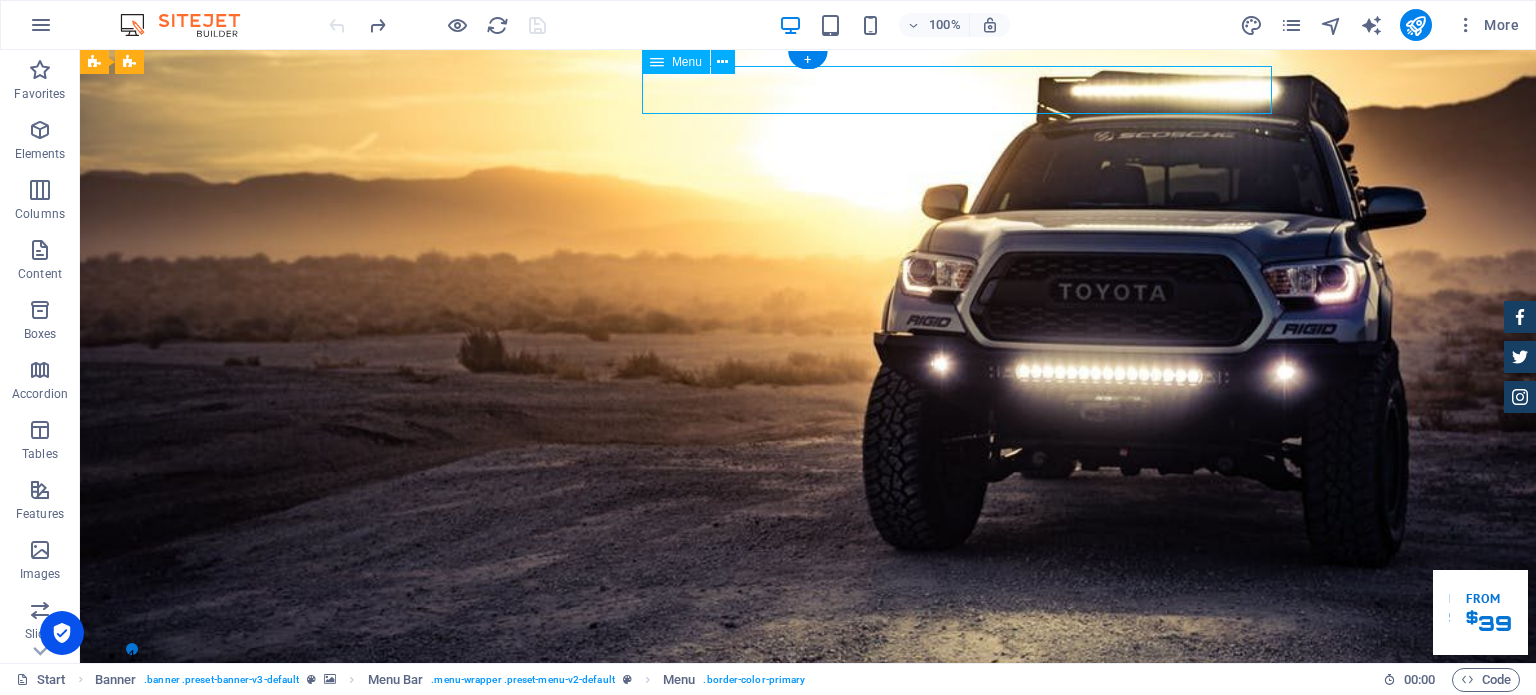 click on "Home About us Services Inventory Feedback Contact" at bounding box center [808, 820] 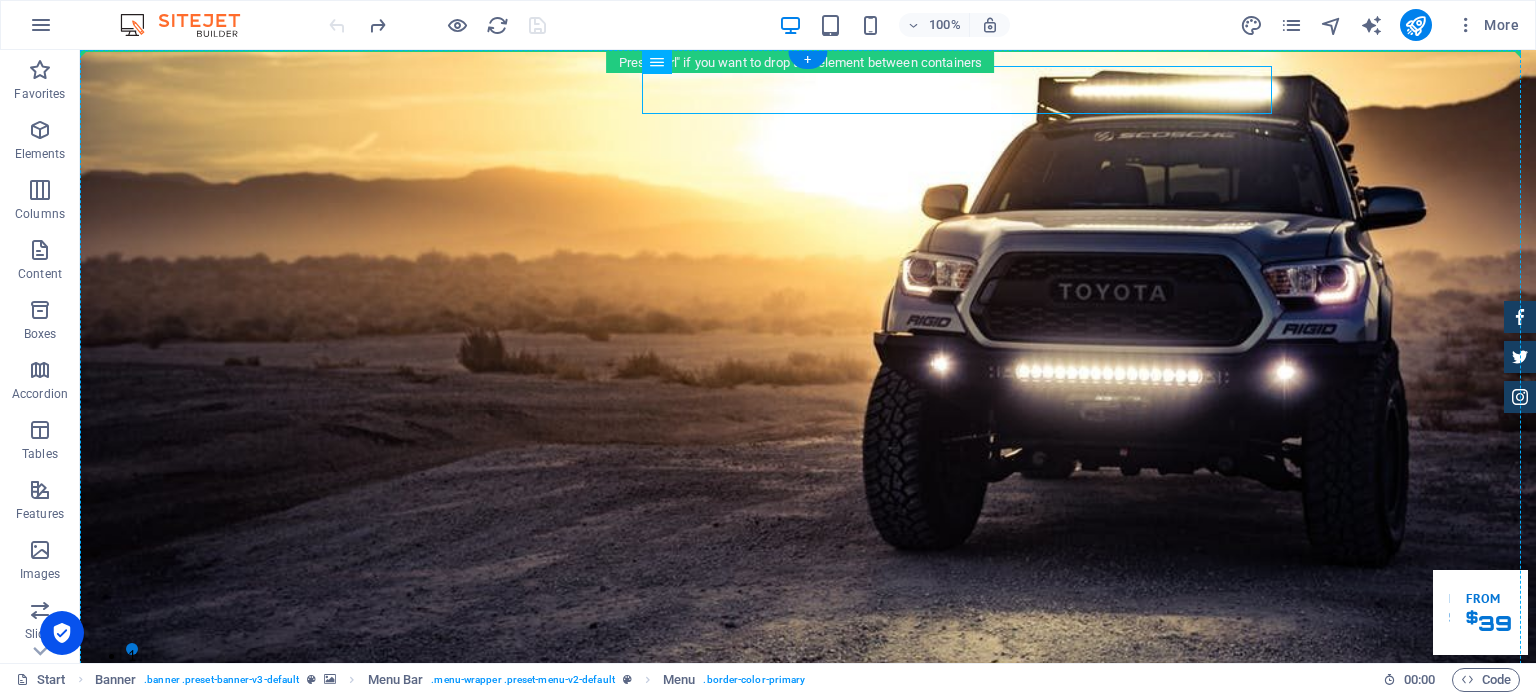 drag, startPoint x: 1156, startPoint y: 91, endPoint x: 1326, endPoint y: 99, distance: 170.18813 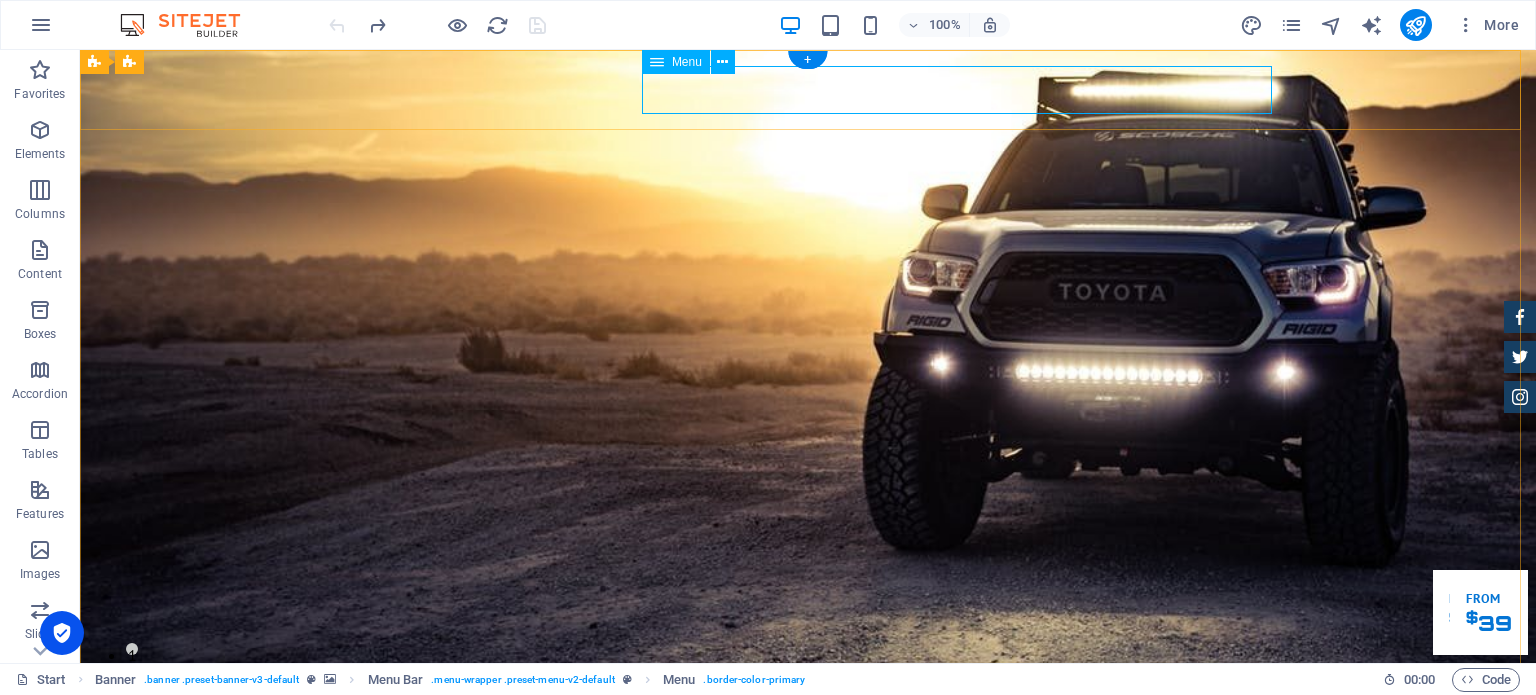 click on "Home About us Services Inventory Feedback Contact" at bounding box center (808, 820) 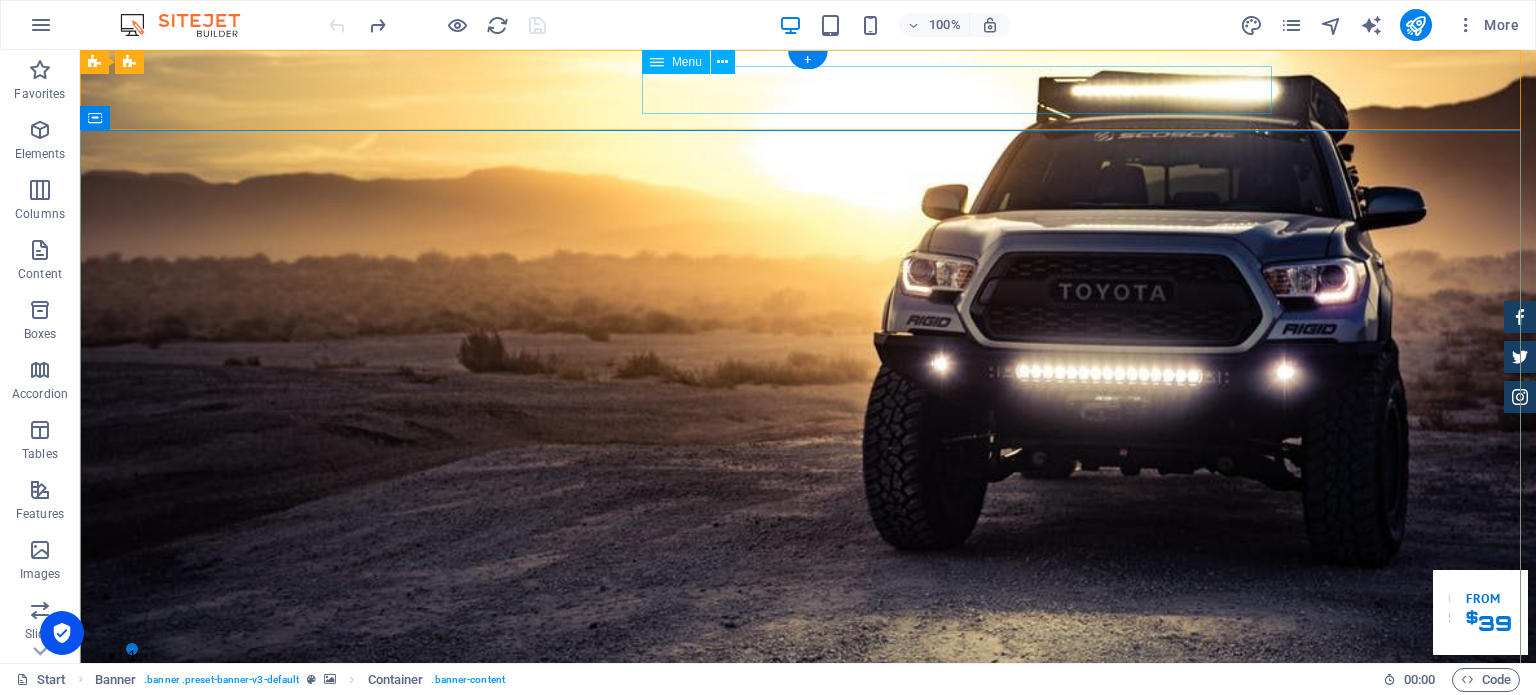 click on "Home About us Services Inventory Feedback Contact" at bounding box center (808, 820) 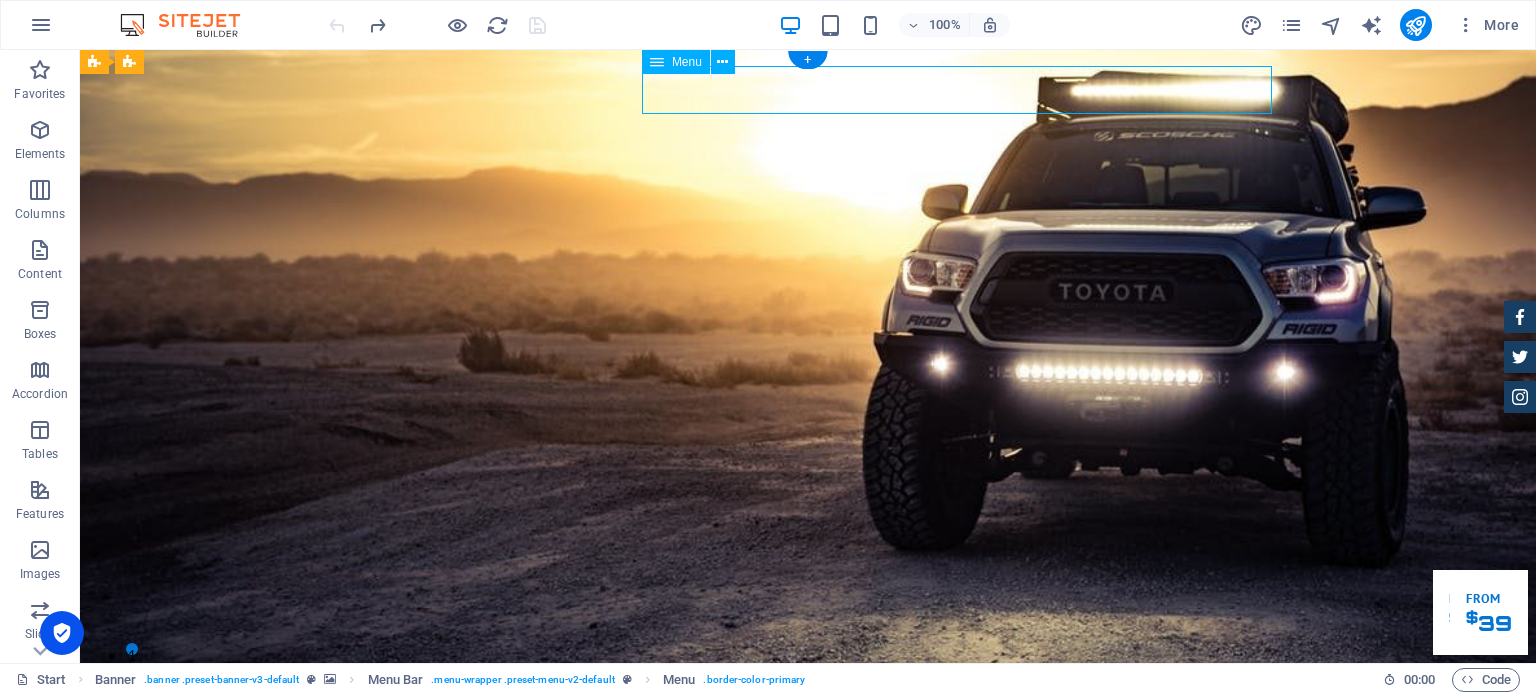 click on "Home About us Services Inventory Feedback Contact" at bounding box center (808, 820) 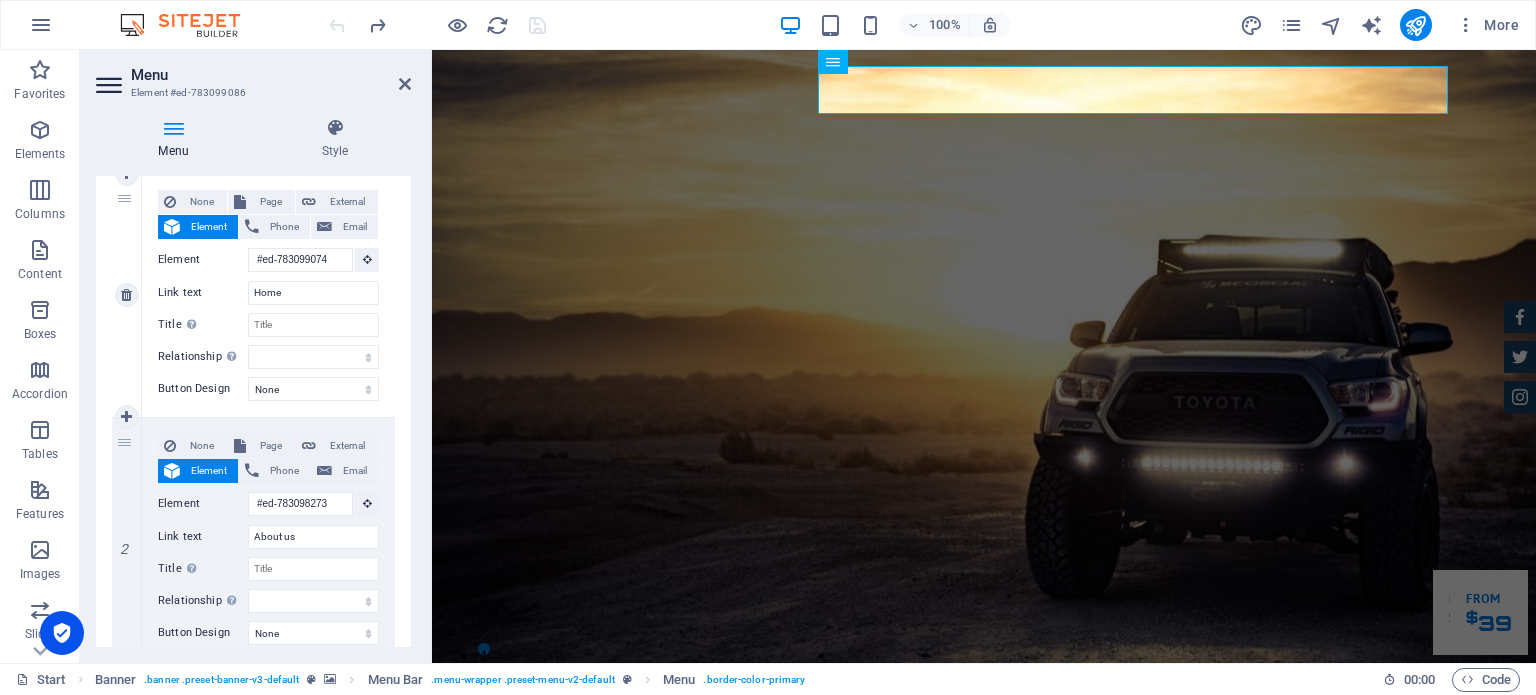 scroll, scrollTop: 200, scrollLeft: 0, axis: vertical 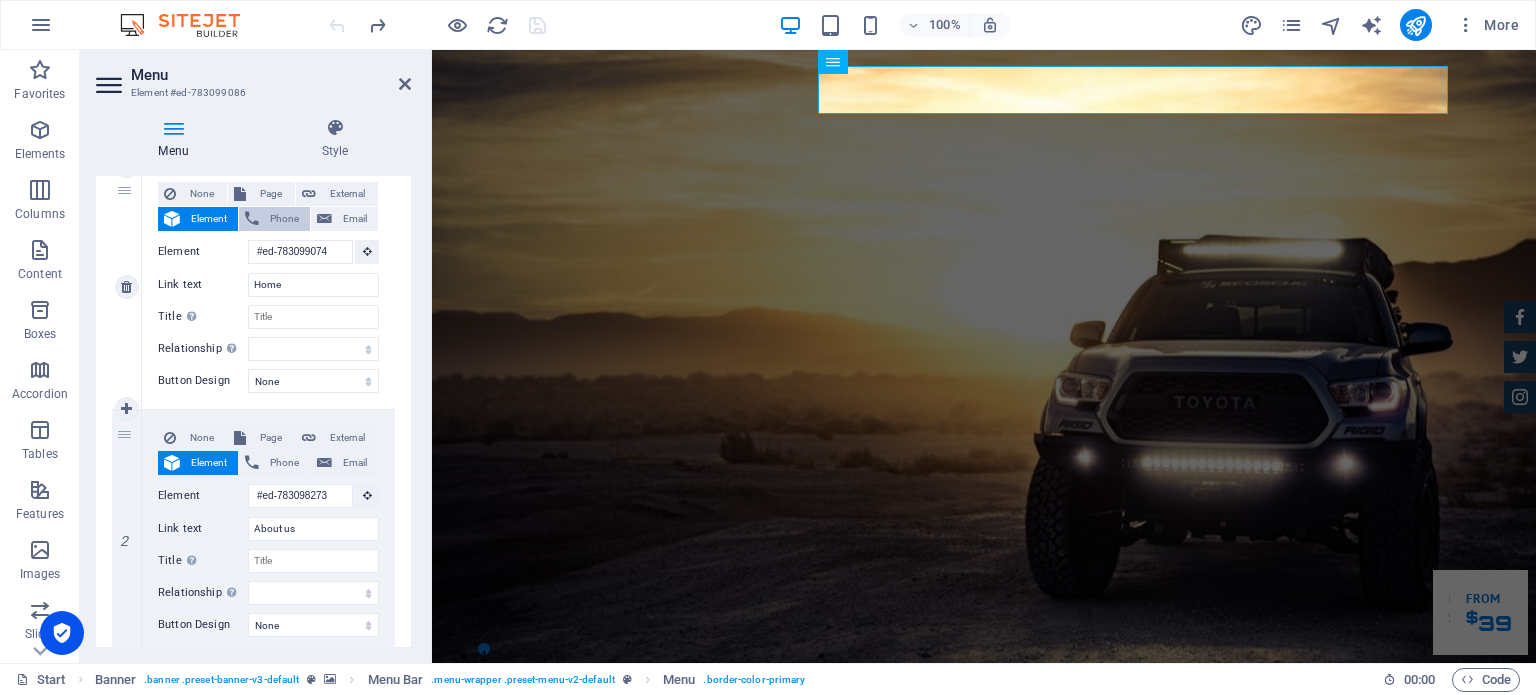click on "Phone" at bounding box center [274, 219] 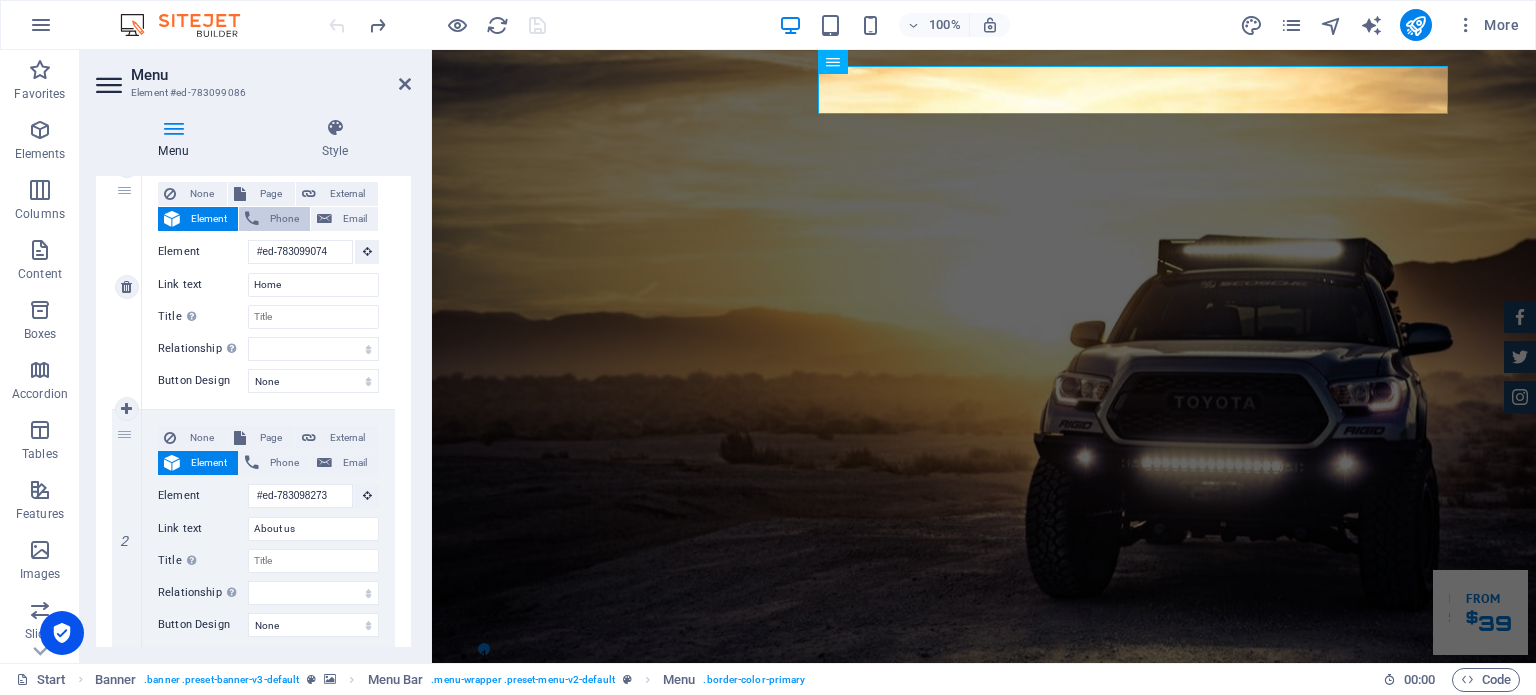 scroll, scrollTop: 167, scrollLeft: 0, axis: vertical 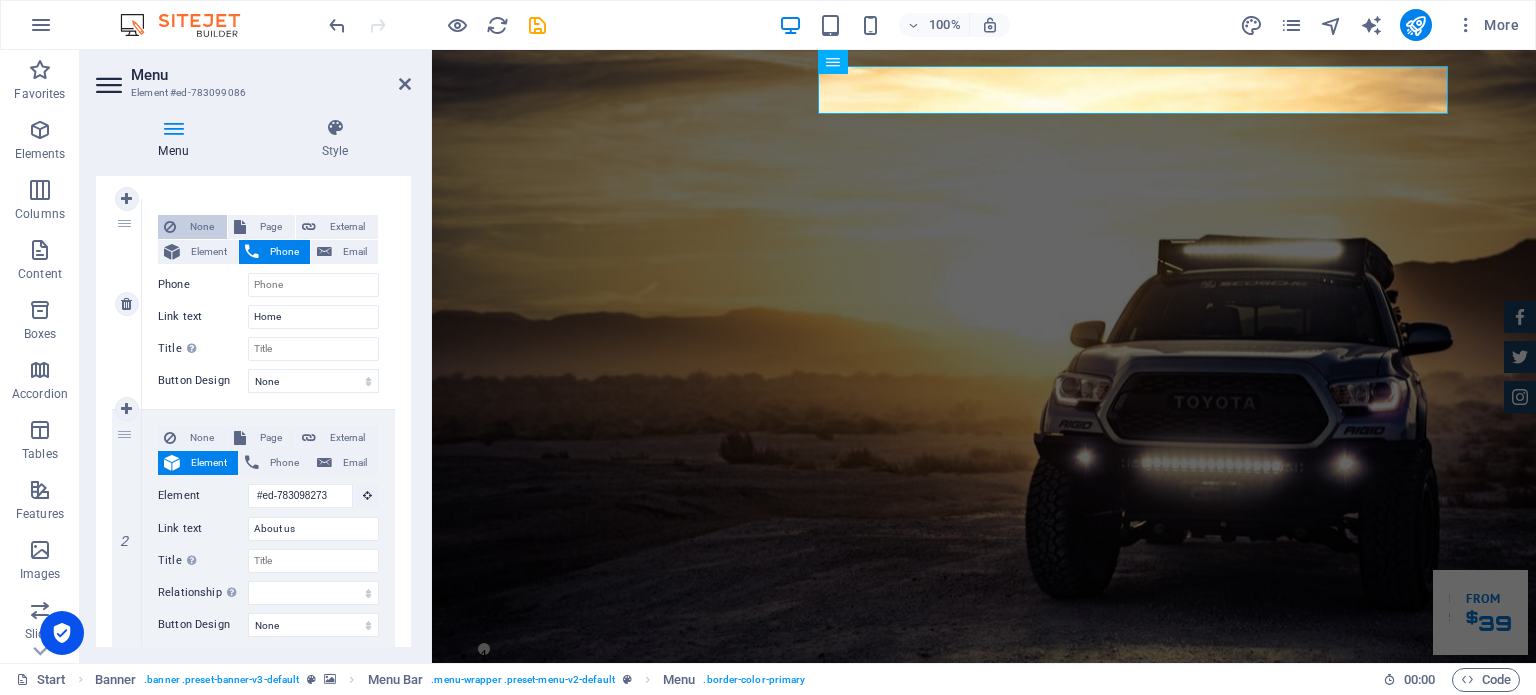 click on "None" at bounding box center [201, 227] 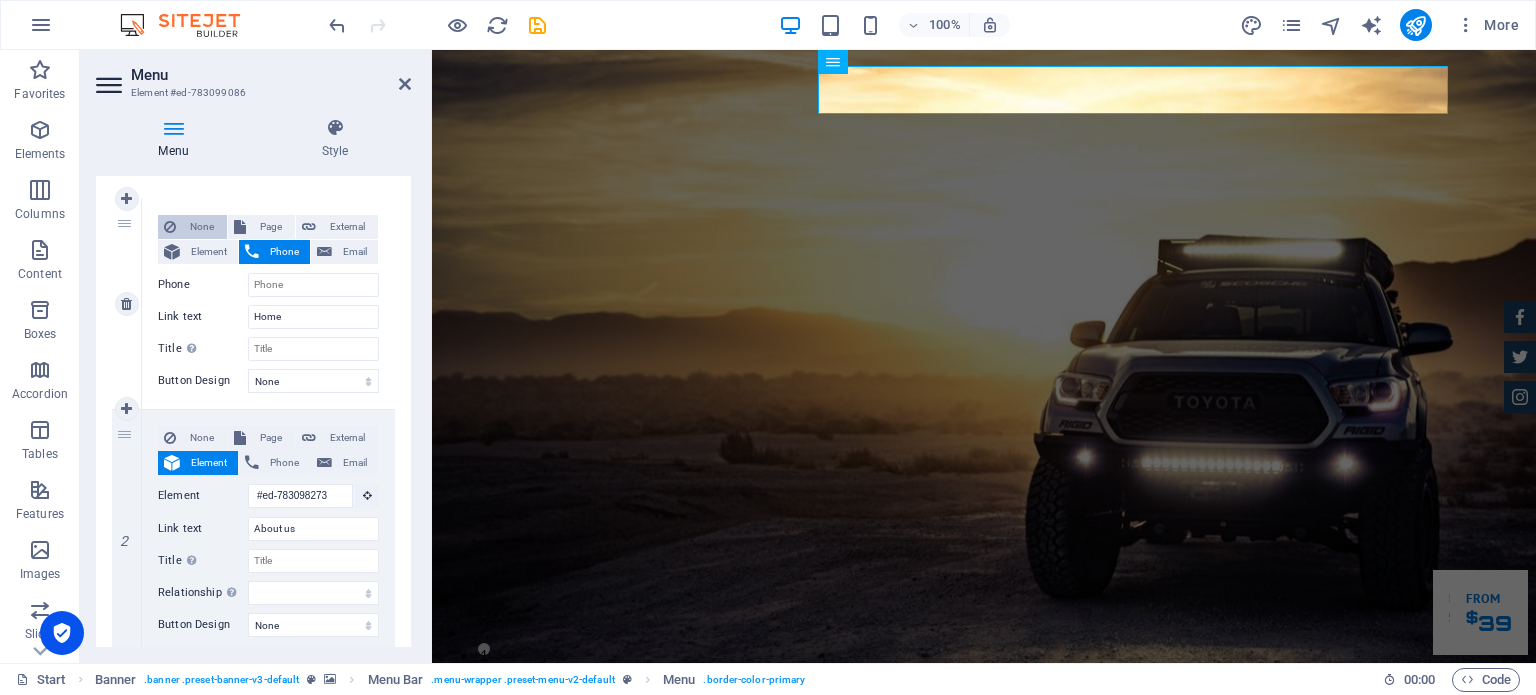 select 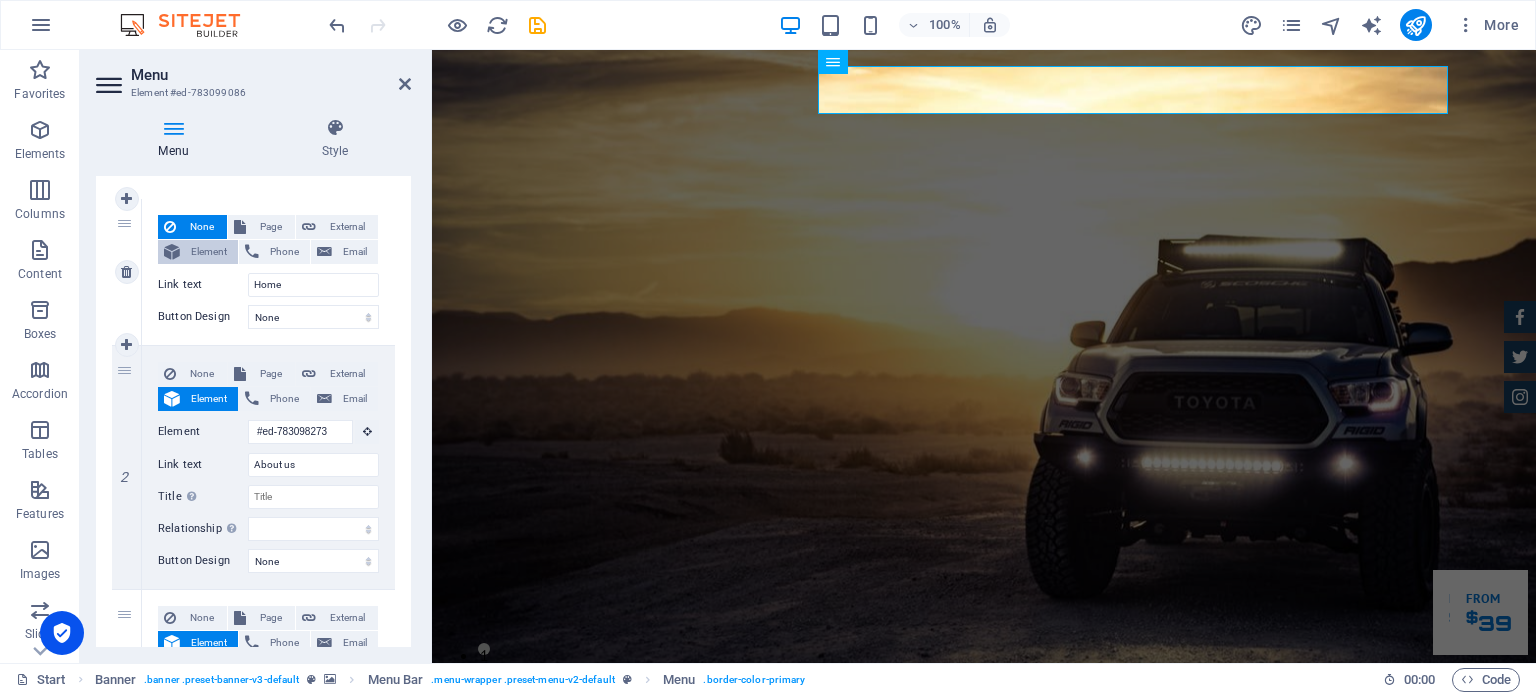 click on "Element" at bounding box center [209, 252] 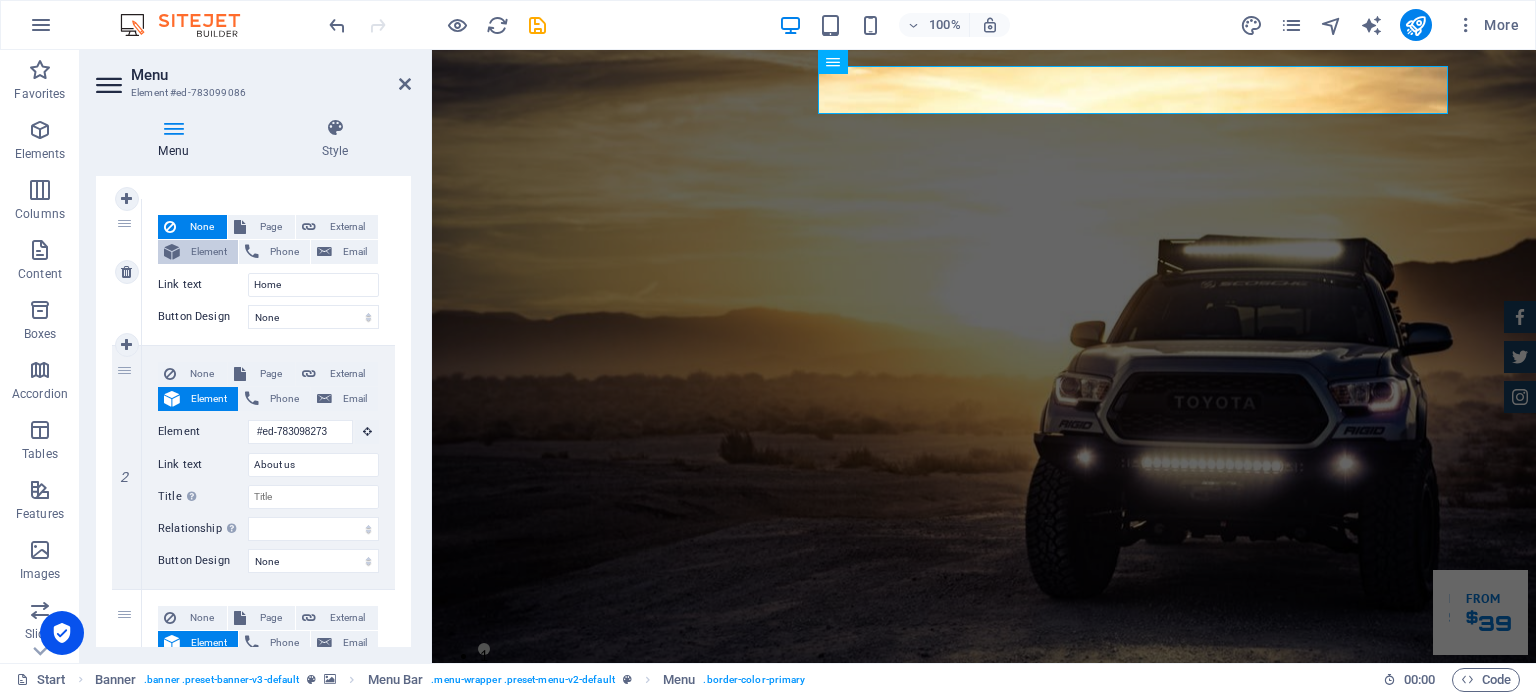 scroll, scrollTop: 0, scrollLeft: 2, axis: horizontal 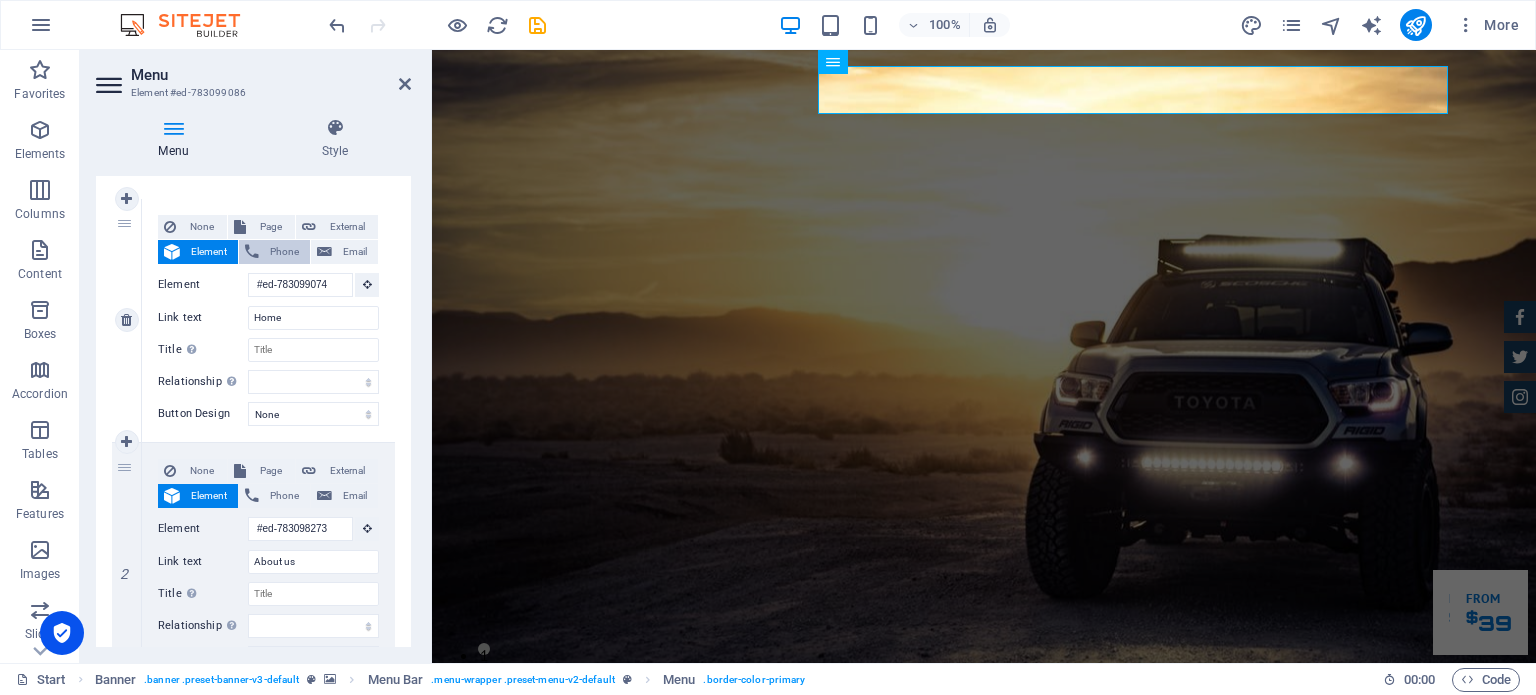 click at bounding box center (252, 252) 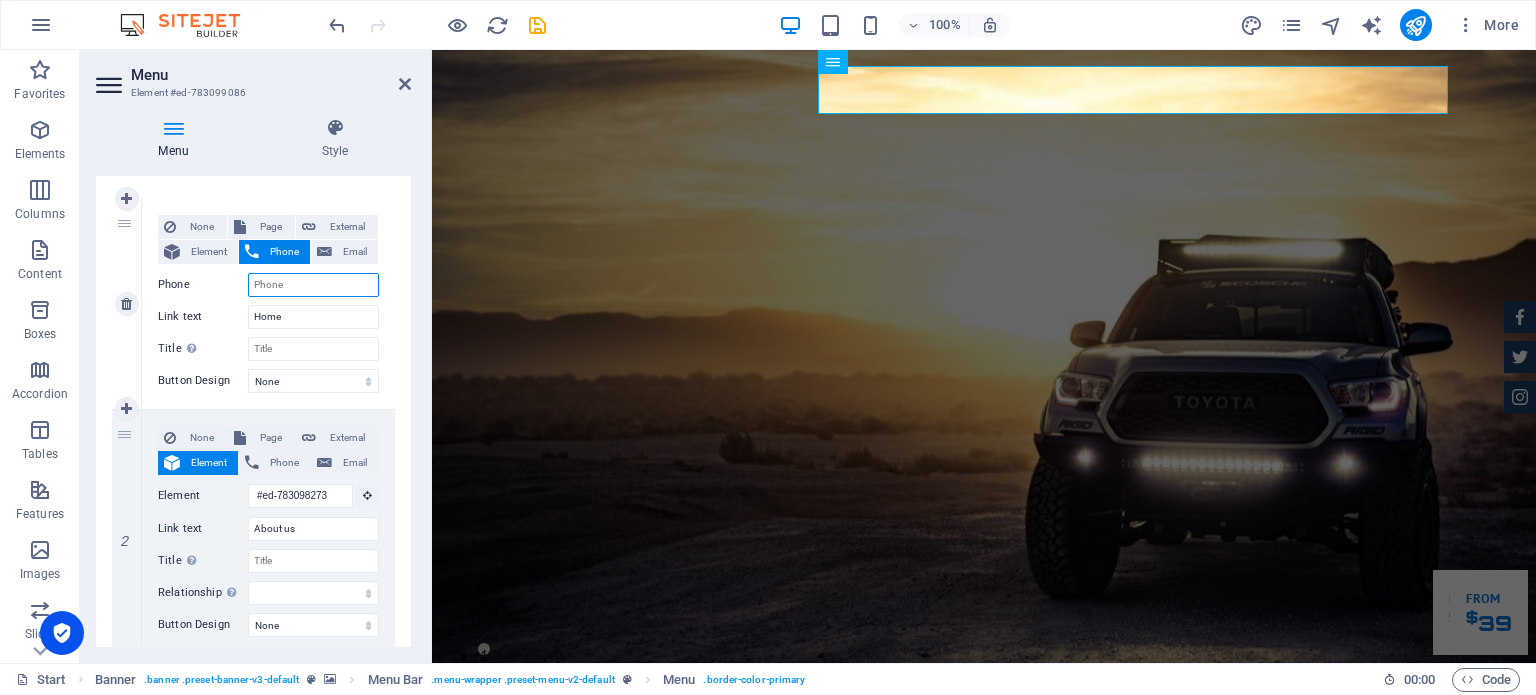 scroll, scrollTop: 0, scrollLeft: 0, axis: both 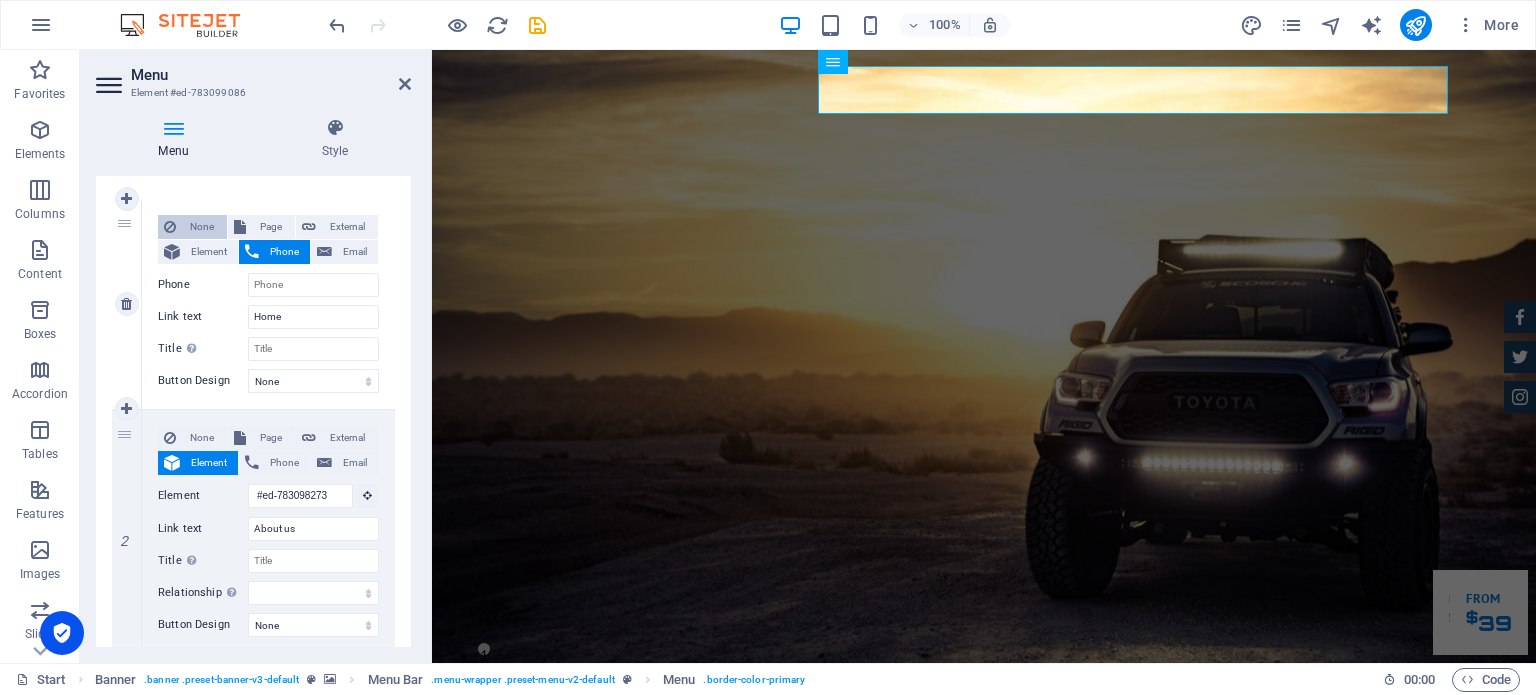 click on "None" at bounding box center [201, 227] 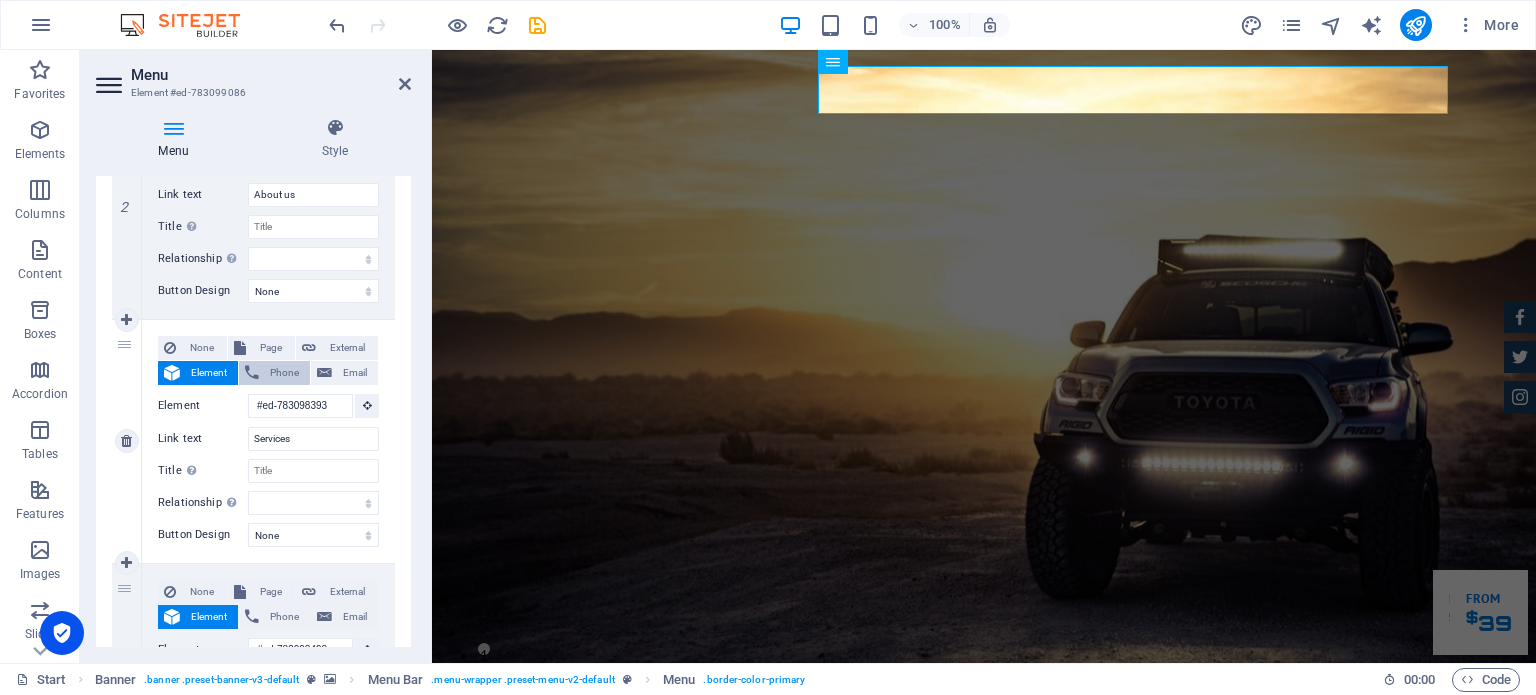 scroll, scrollTop: 467, scrollLeft: 0, axis: vertical 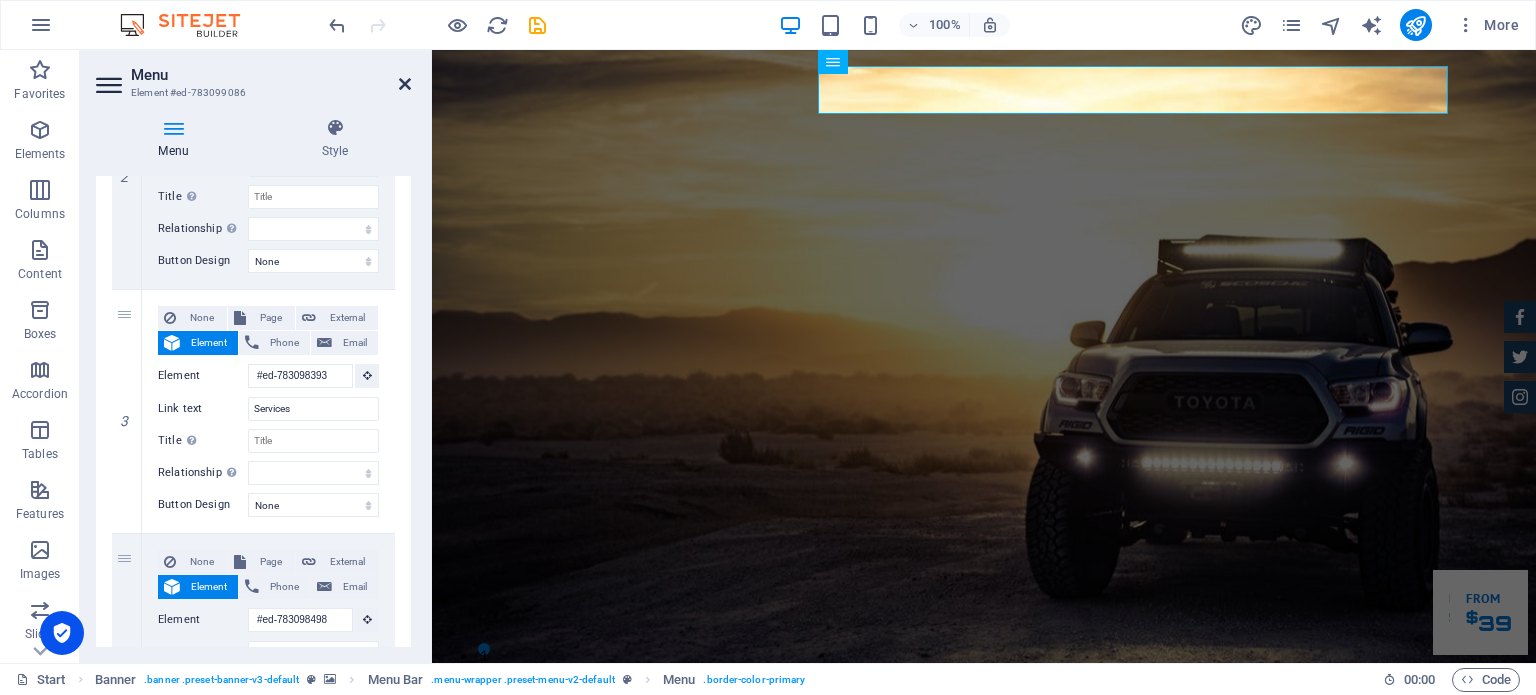 click at bounding box center (405, 84) 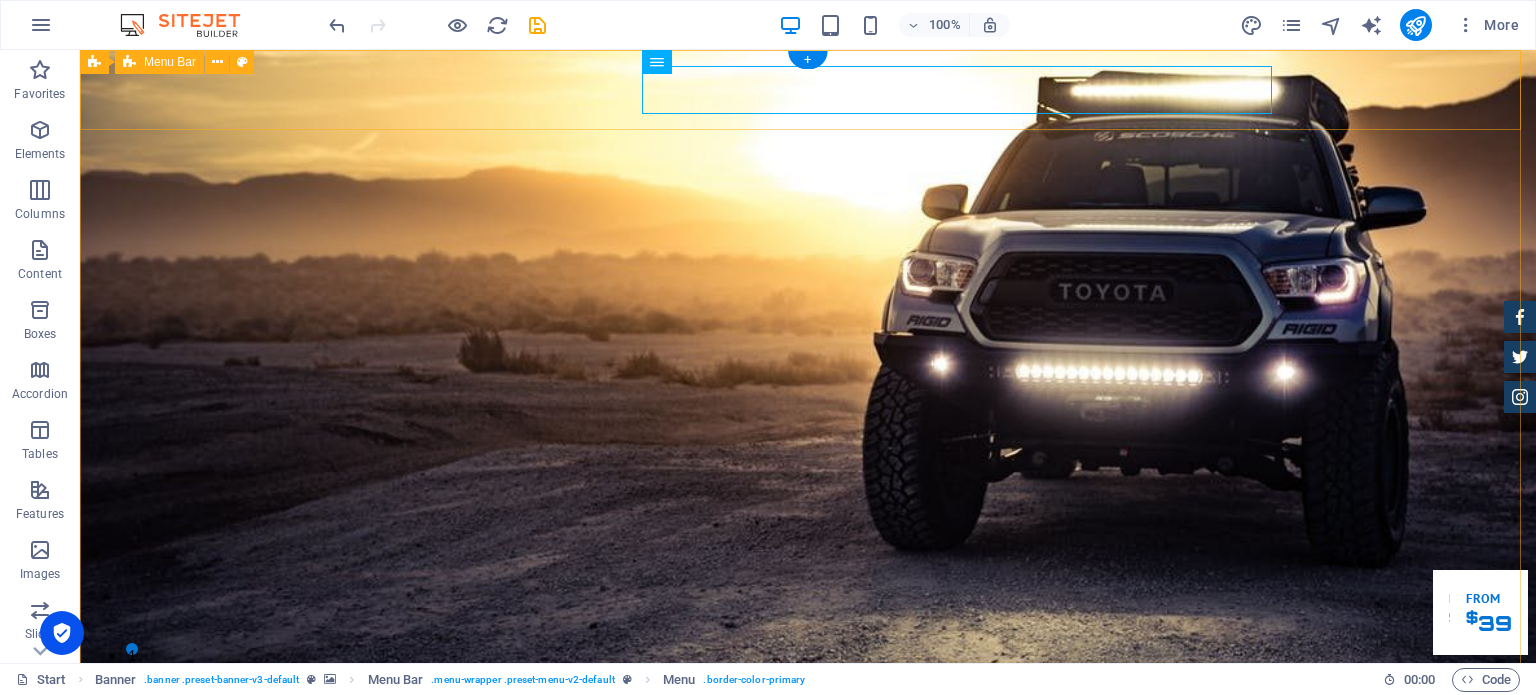 click on "Home About us Services Inventory Feedback Contact" at bounding box center (808, 804) 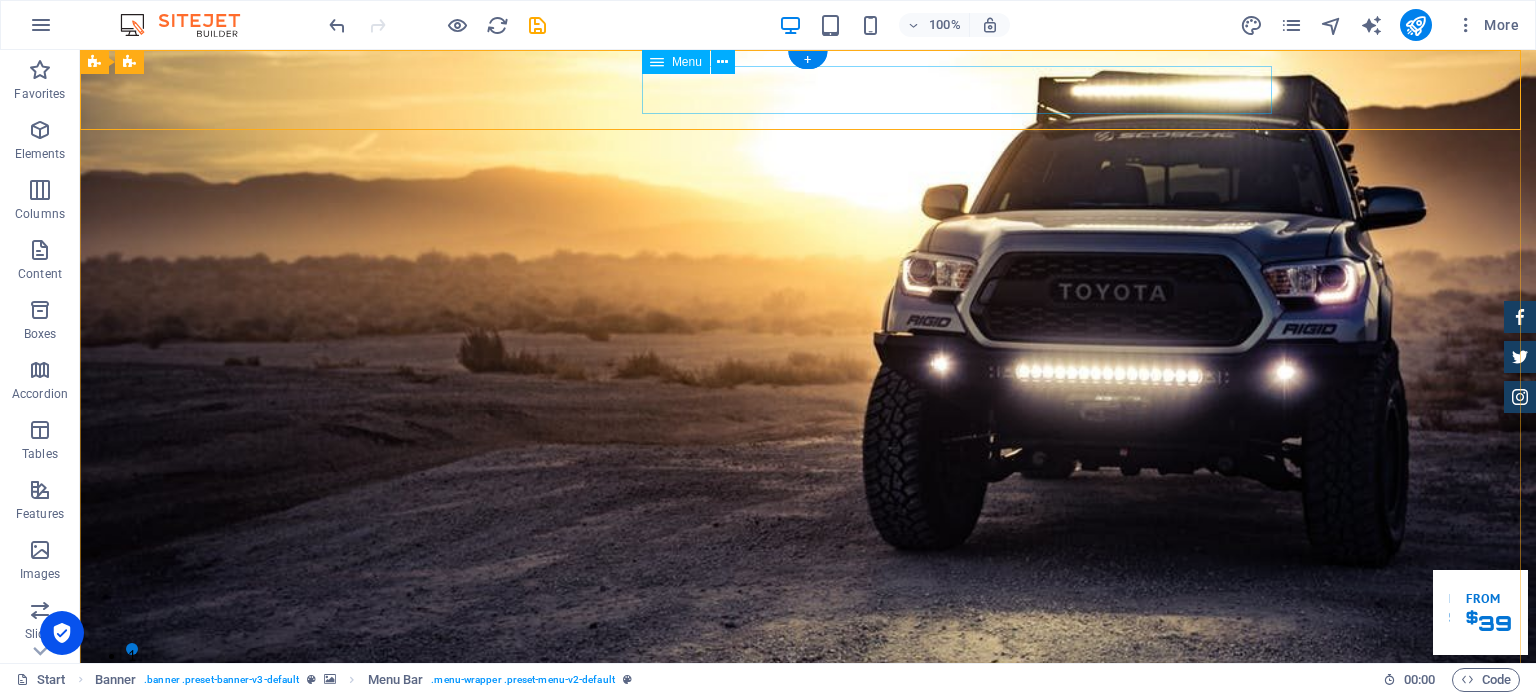 click on "Home About us Services Inventory Feedback Contact" at bounding box center (808, 820) 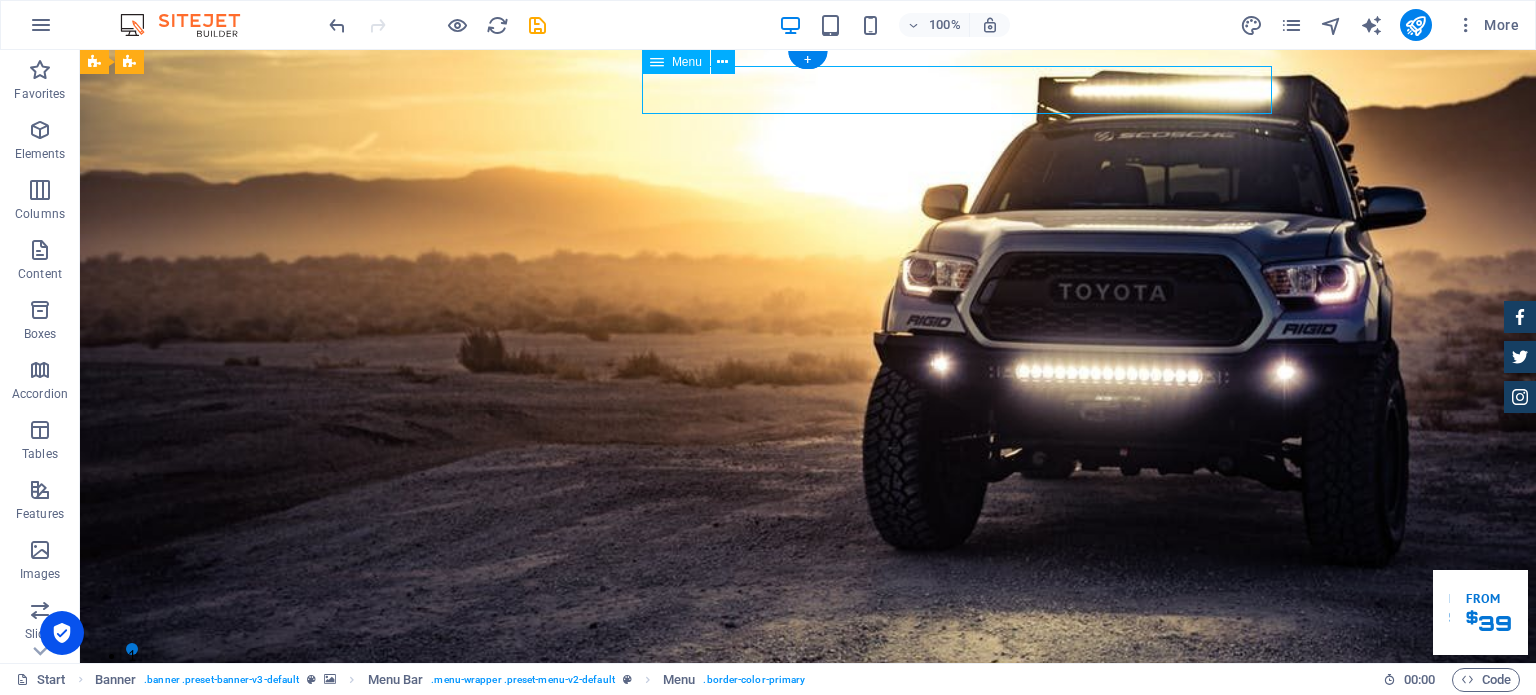 click on "Home About us Services Inventory Feedback Contact" at bounding box center (808, 820) 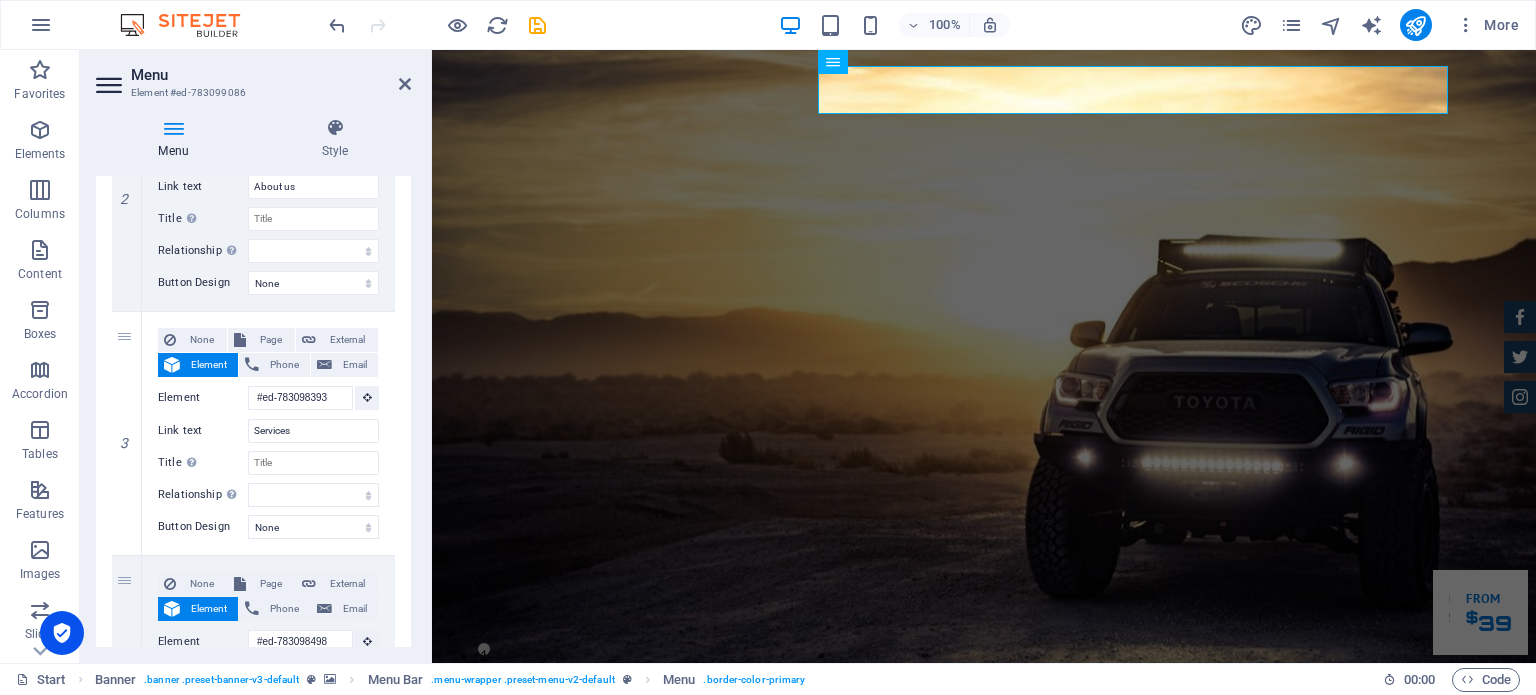 scroll, scrollTop: 439, scrollLeft: 0, axis: vertical 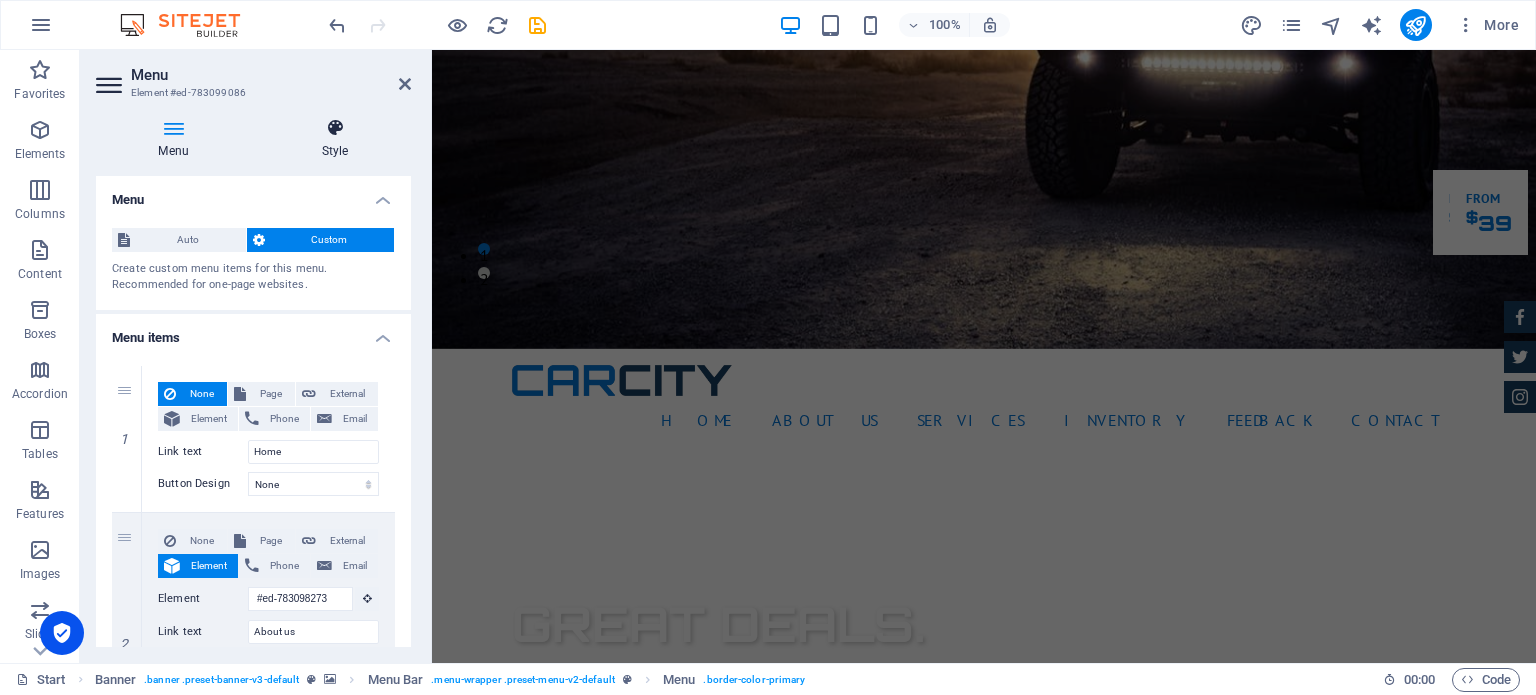 click on "Style" at bounding box center [335, 139] 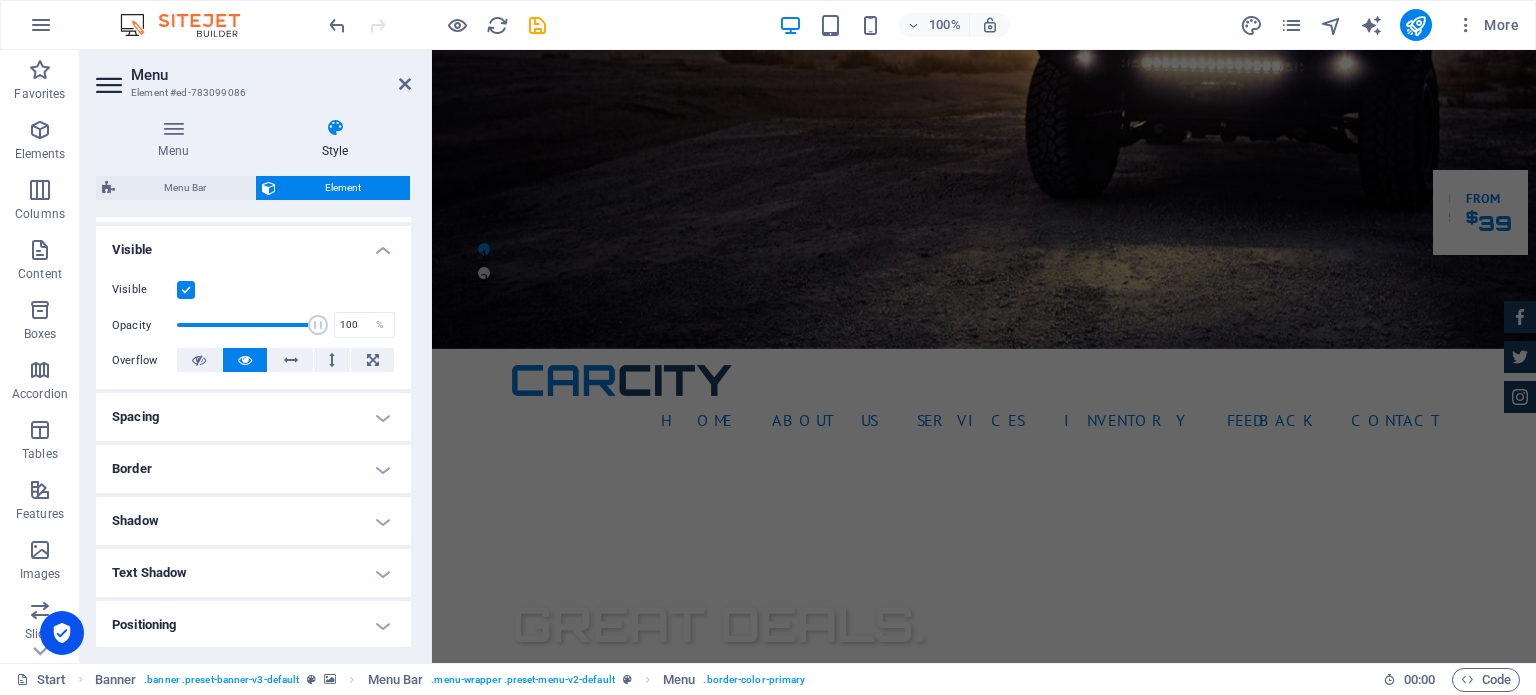 scroll, scrollTop: 300, scrollLeft: 0, axis: vertical 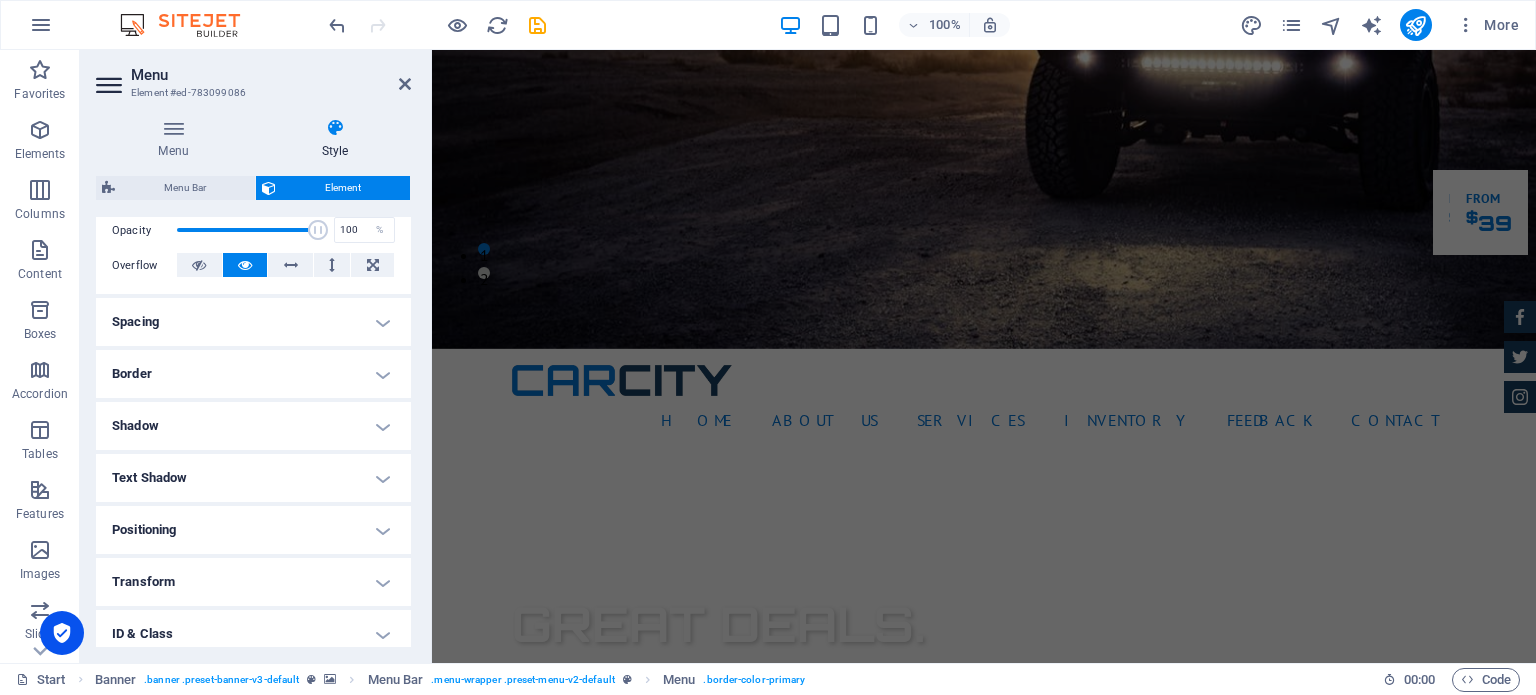 click on "Text Shadow" at bounding box center [253, 478] 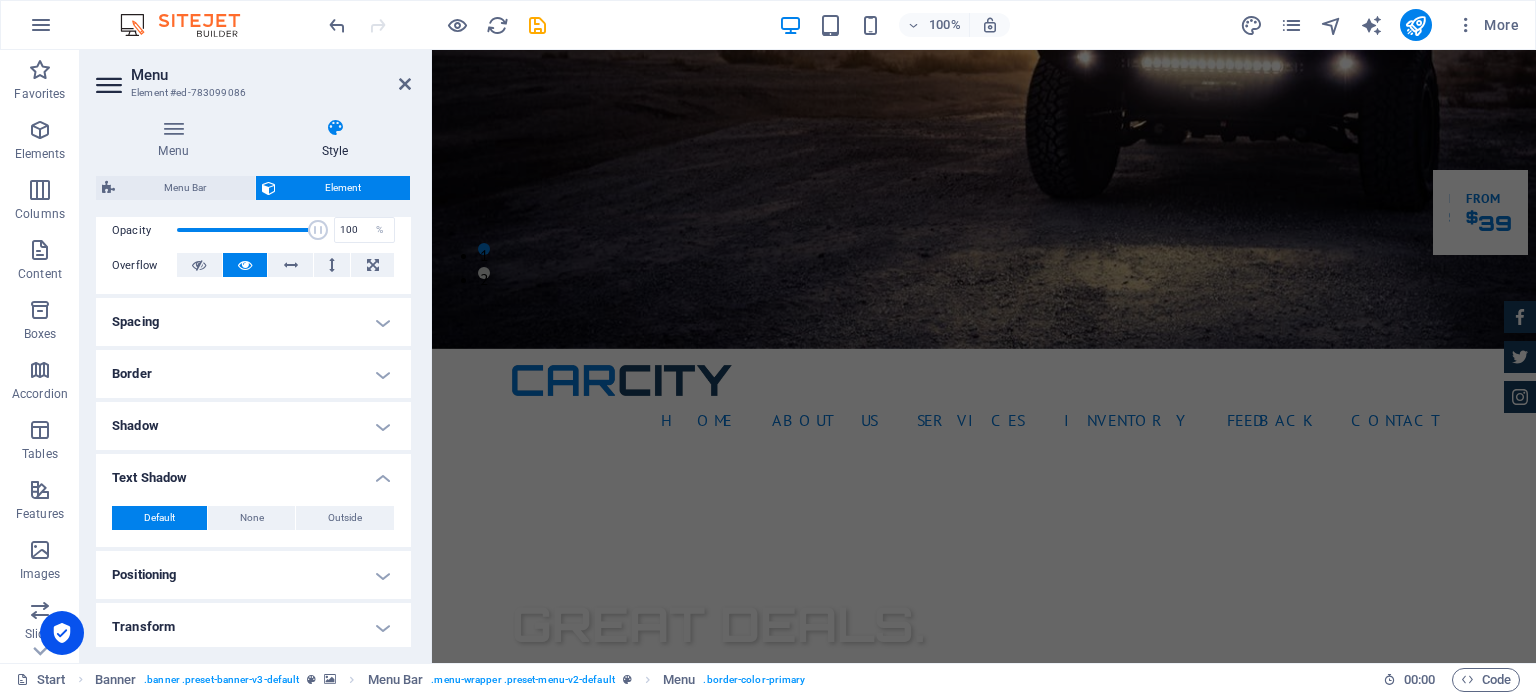 click on "Text Shadow" at bounding box center [253, 472] 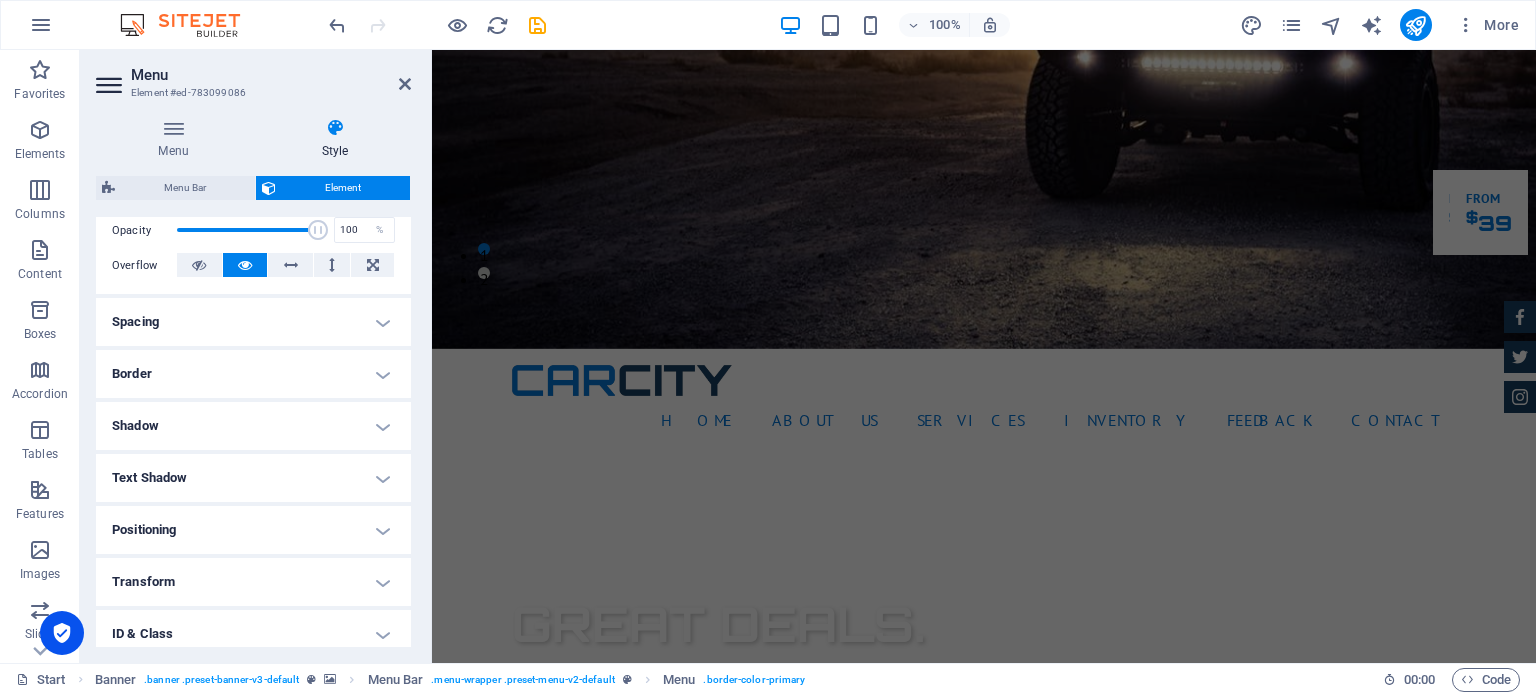click on "Text Shadow" at bounding box center [253, 478] 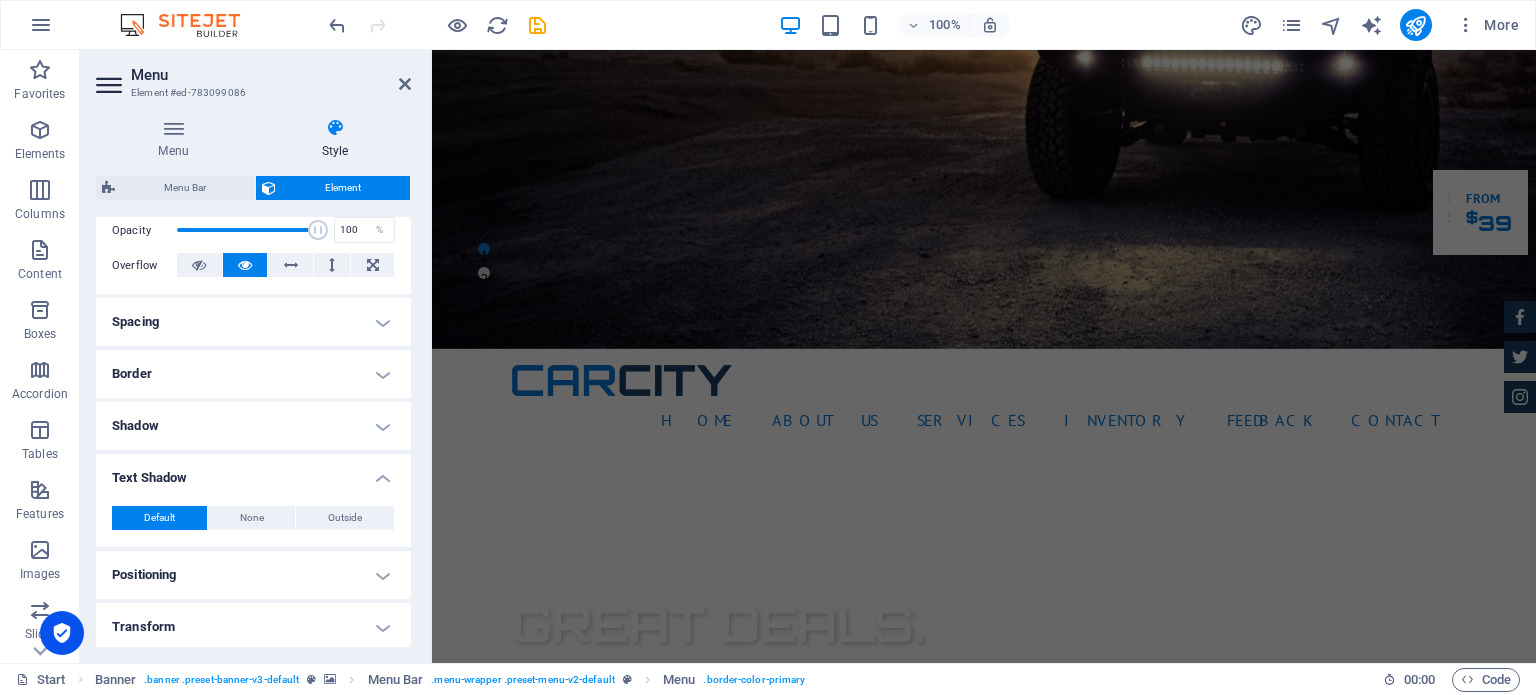 click on "Text Shadow" at bounding box center [253, 472] 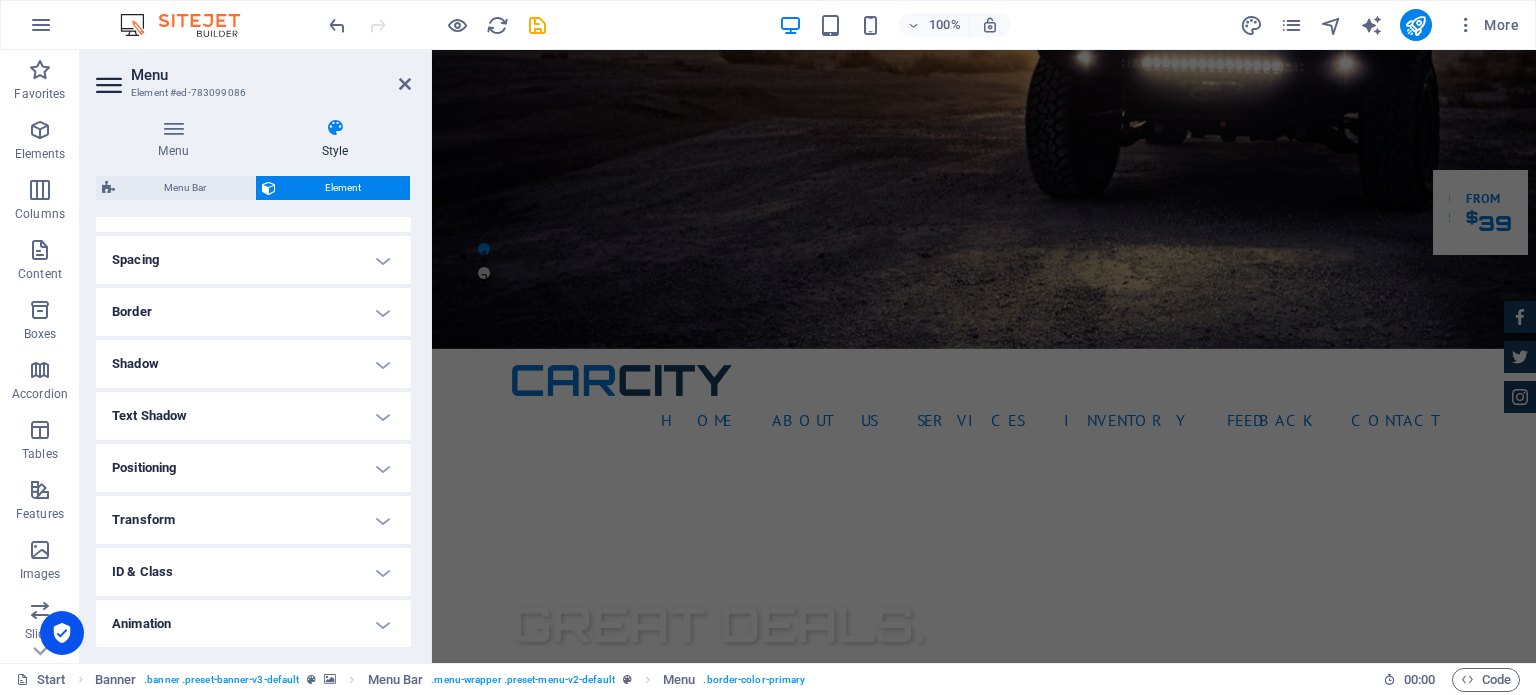 scroll, scrollTop: 414, scrollLeft: 0, axis: vertical 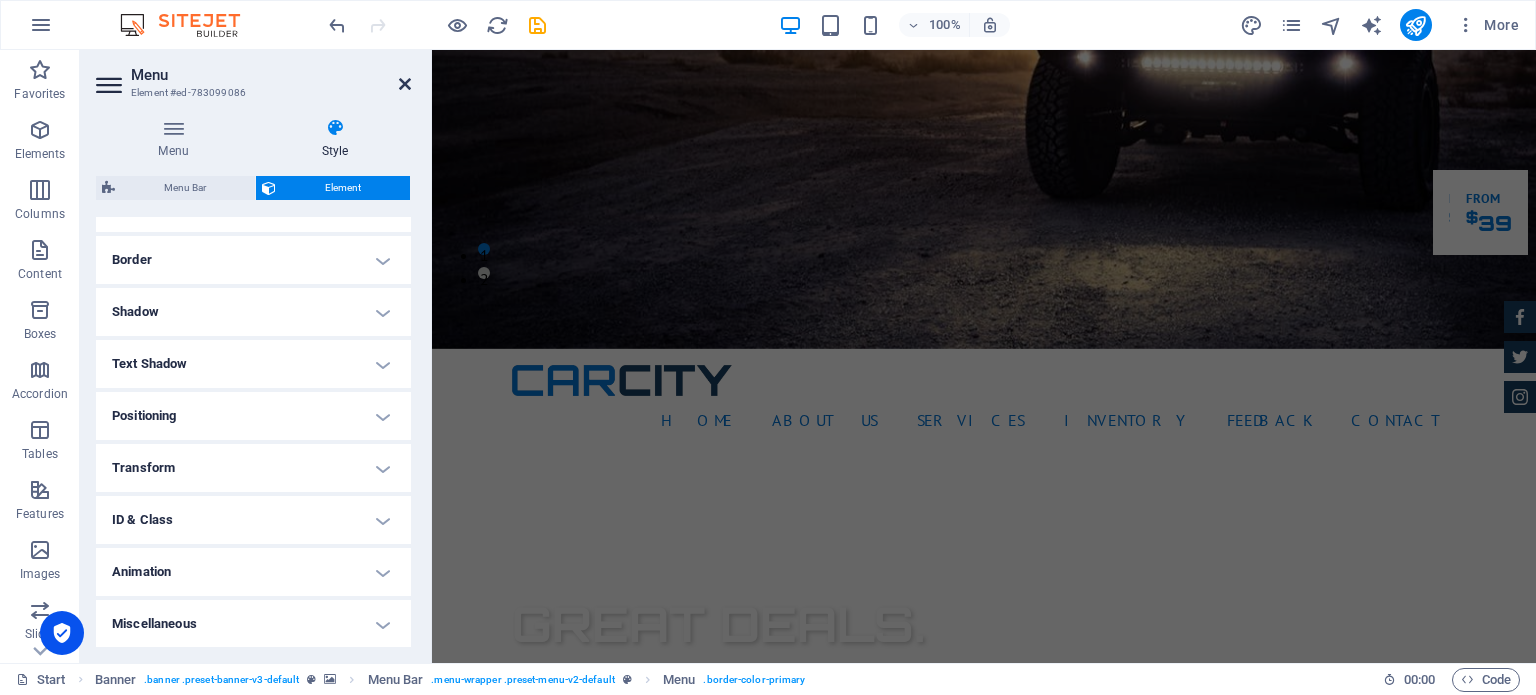 click at bounding box center [405, 84] 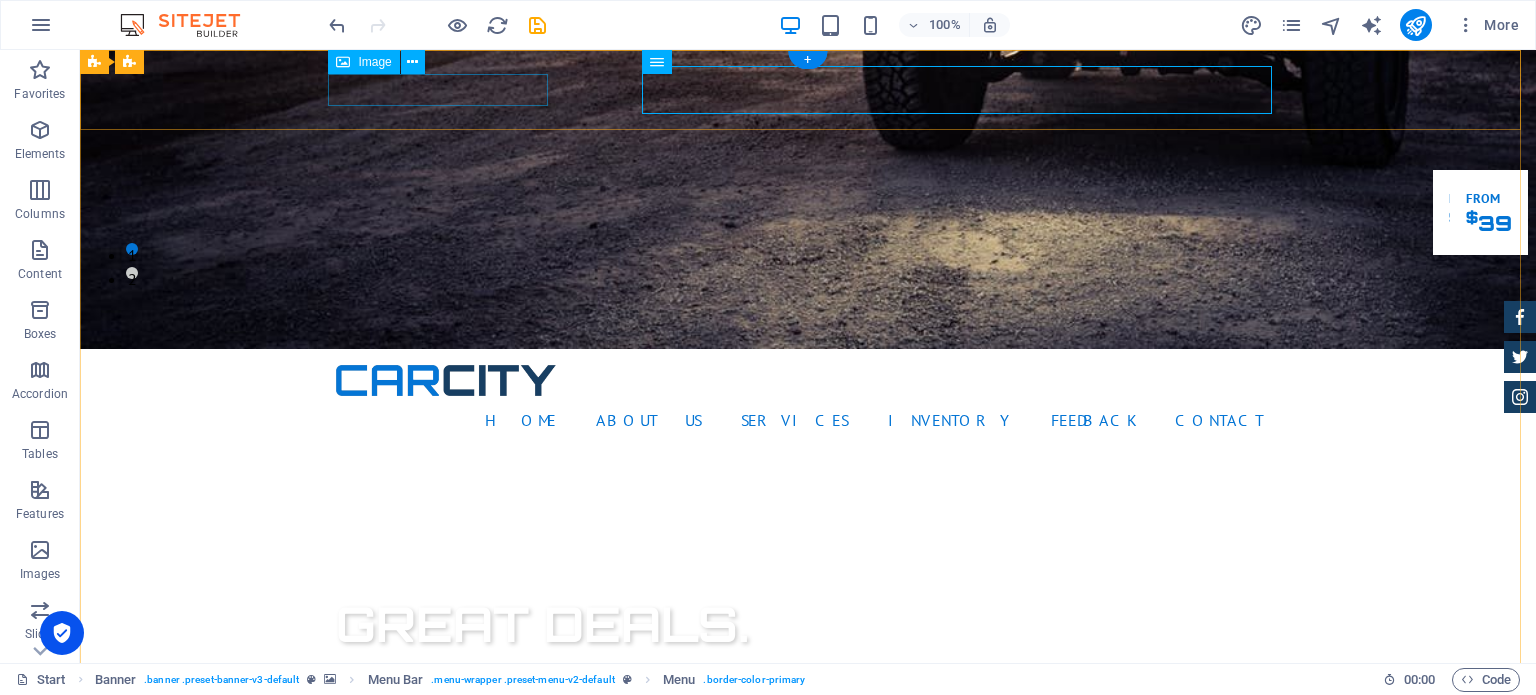 scroll, scrollTop: 0, scrollLeft: 0, axis: both 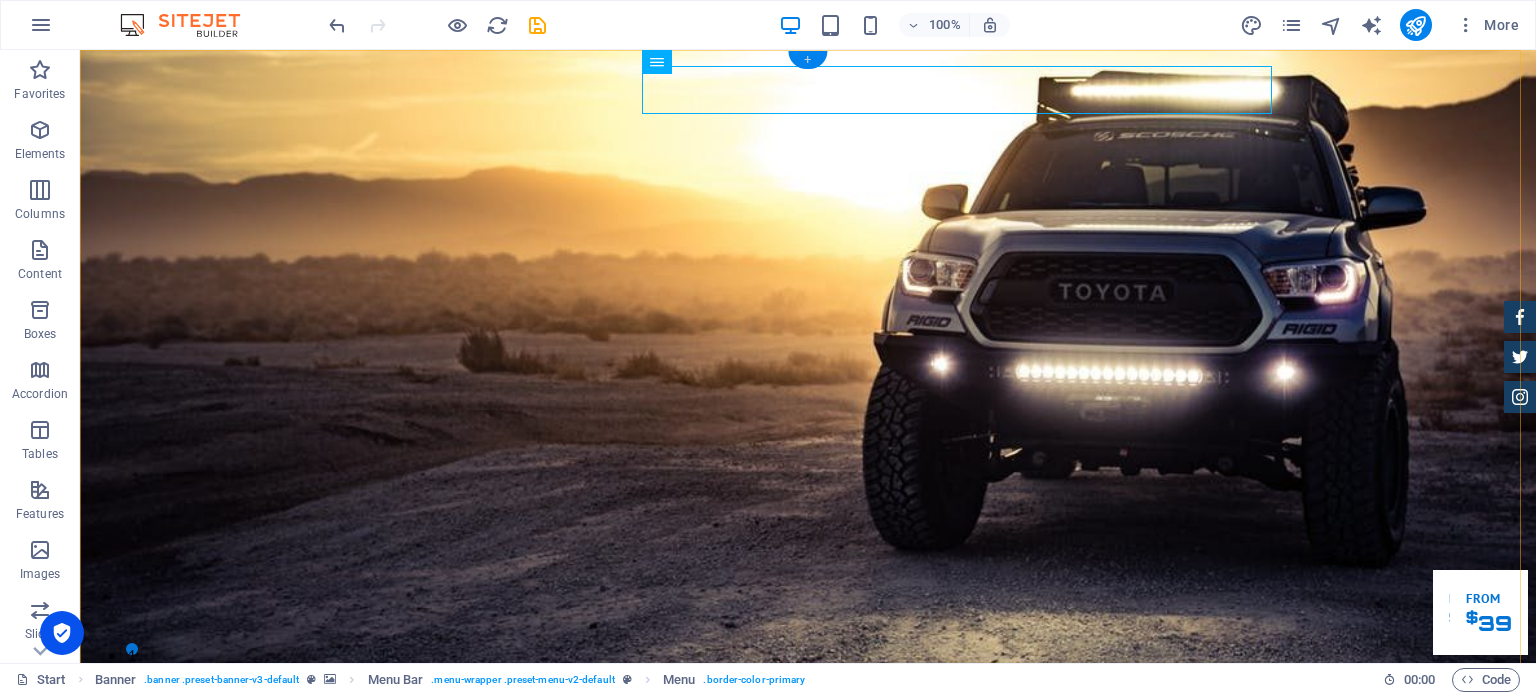 click on "+" at bounding box center (807, 60) 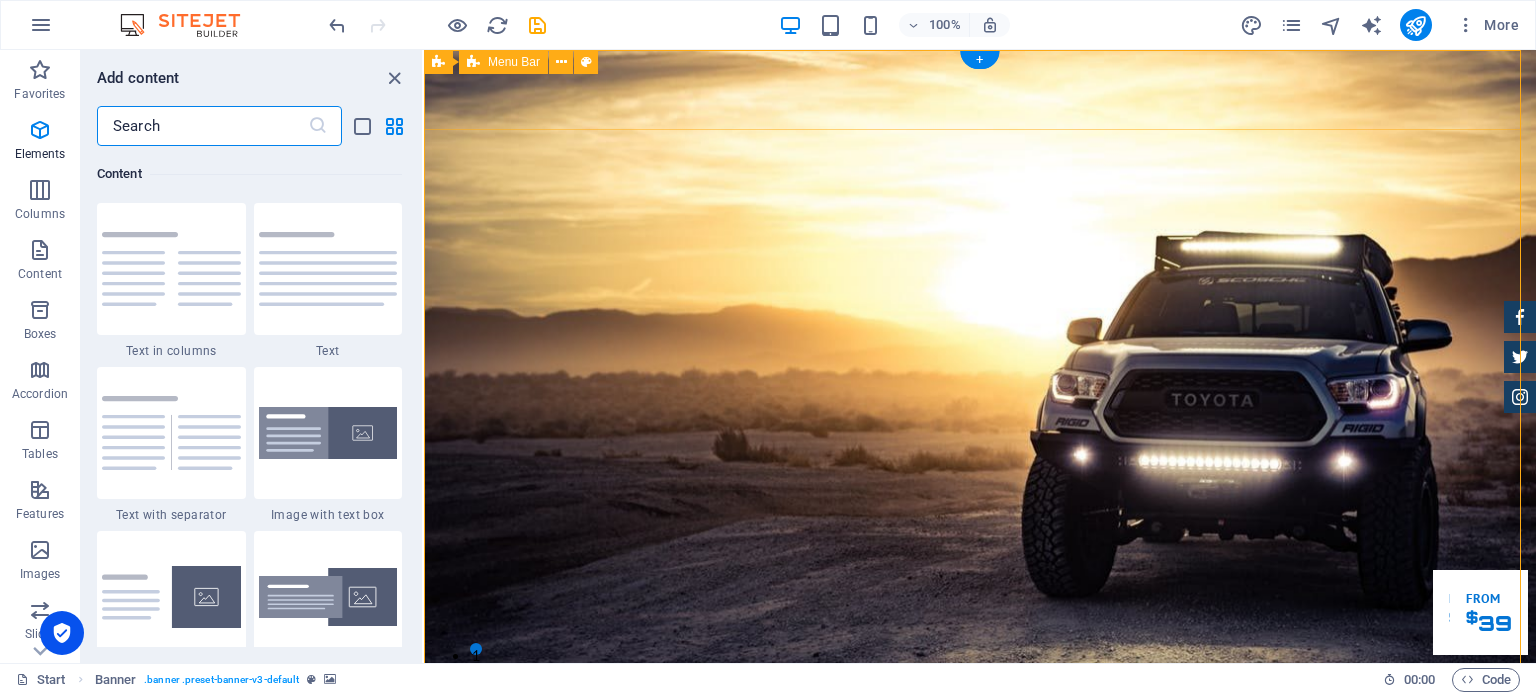 scroll, scrollTop: 3499, scrollLeft: 0, axis: vertical 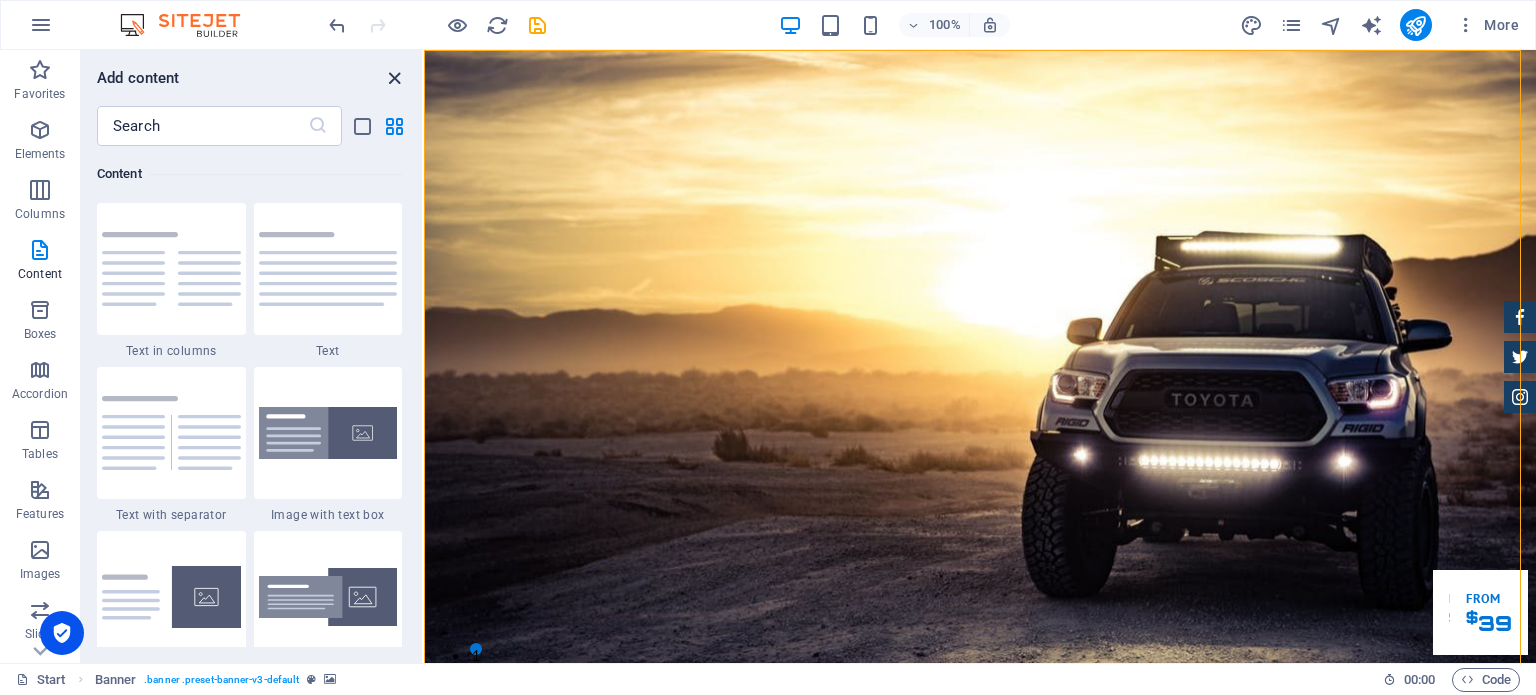 click at bounding box center [394, 78] 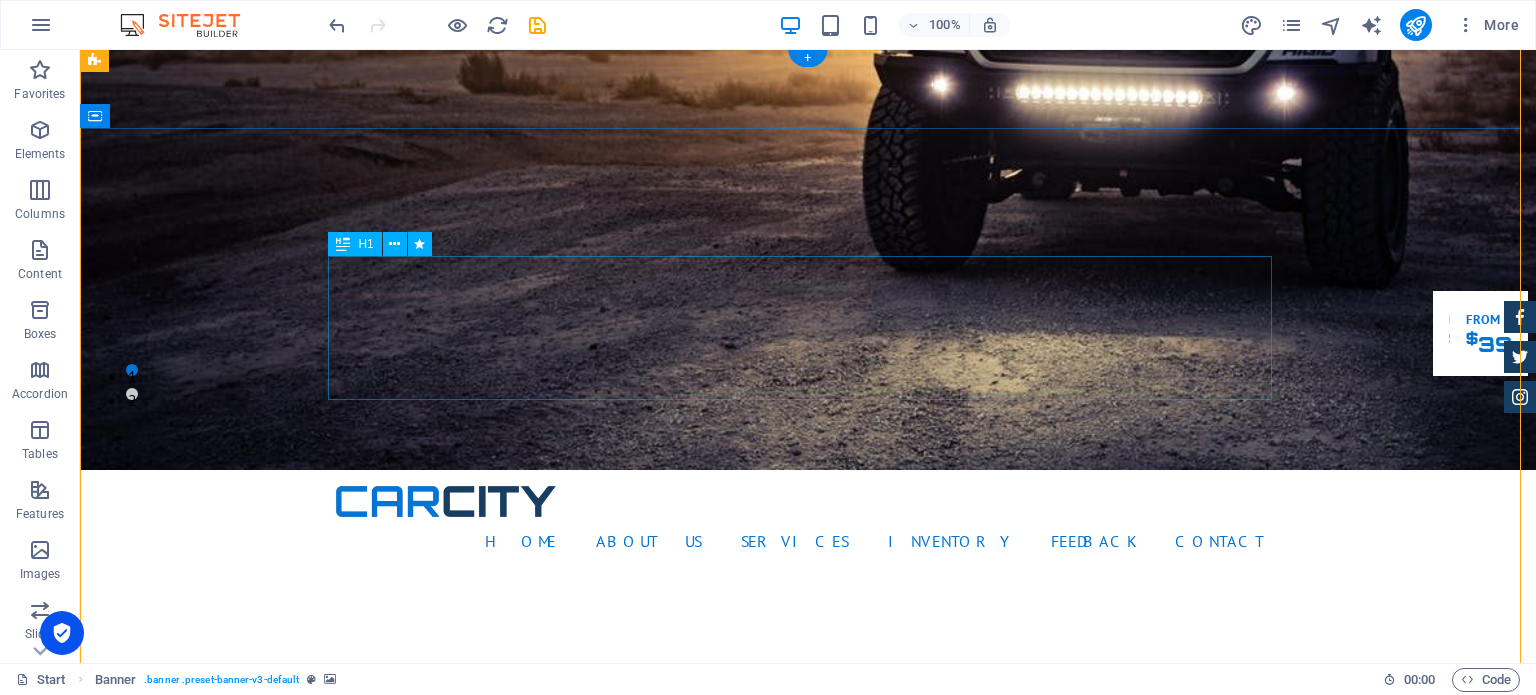 scroll, scrollTop: 500, scrollLeft: 0, axis: vertical 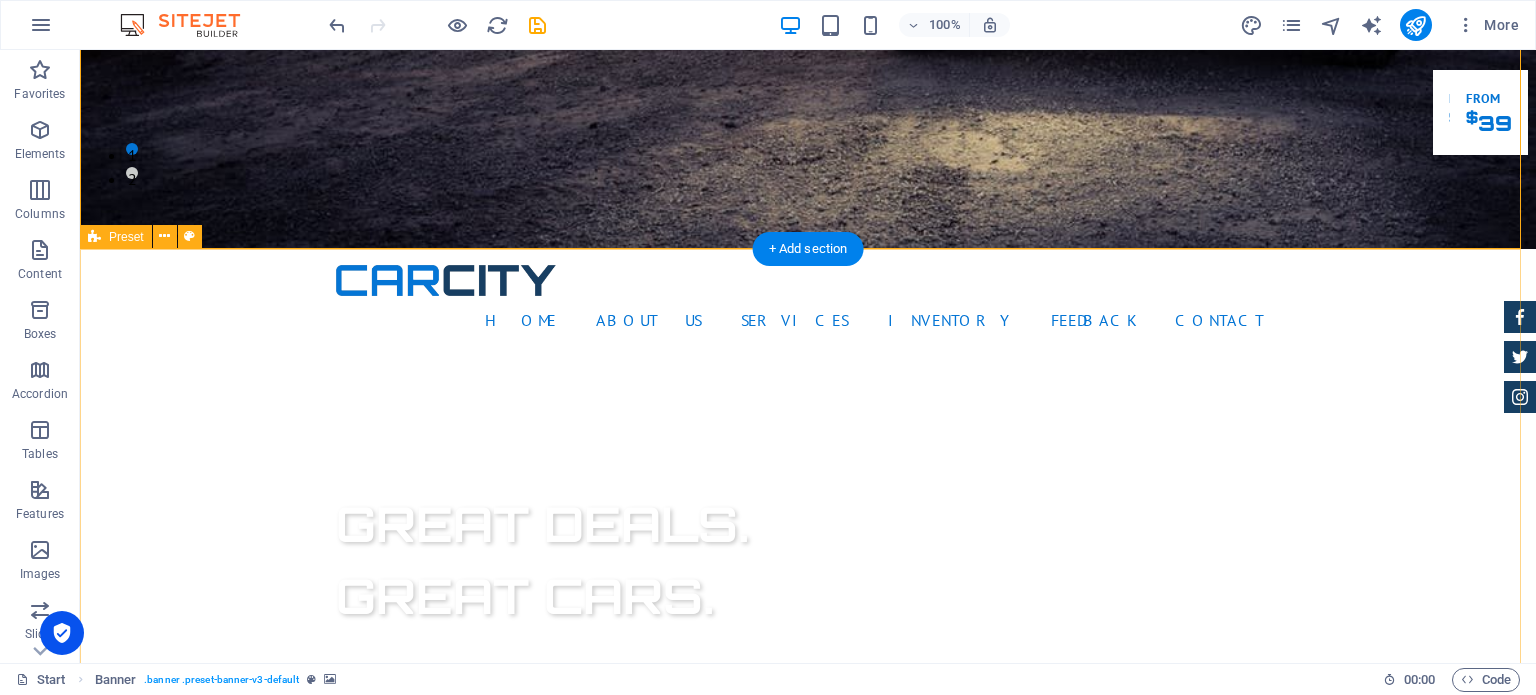 click on "About us Lorem ipsum dolor sit amet, consectetur adipisicing elit. Libero, assumenda, dolore, cum vel modi asperiores consequatur suscipit quidem ducimus eveniet iure expedita consectetur odio voluptatum similique fugit voluptates rem accusamus quae quas dolorem tenetur facere tempora maiores adipisci reiciendis accusantium voluptatibus id voluptate tempore dolor harum nisi amet! Nobis, eaque. Certified Dealership Lorem ipsum dolor sit amet, consectetur adipisicing elit. Veritatis, dolorem! Best Price Guarantee Lorem ipsum dolor sit amet, consectetur adipisicing elit. Veritatis, dolorem! 24 Month Warranty Lorem ipsum dolor sit amet, consectetur adipisicing elit. Veritatis, dolorem! Financing Program Lorem ipsum dolor sit amet, consectetur adipisicing elit. Veritatis, dolorem!" at bounding box center [808, 1728] 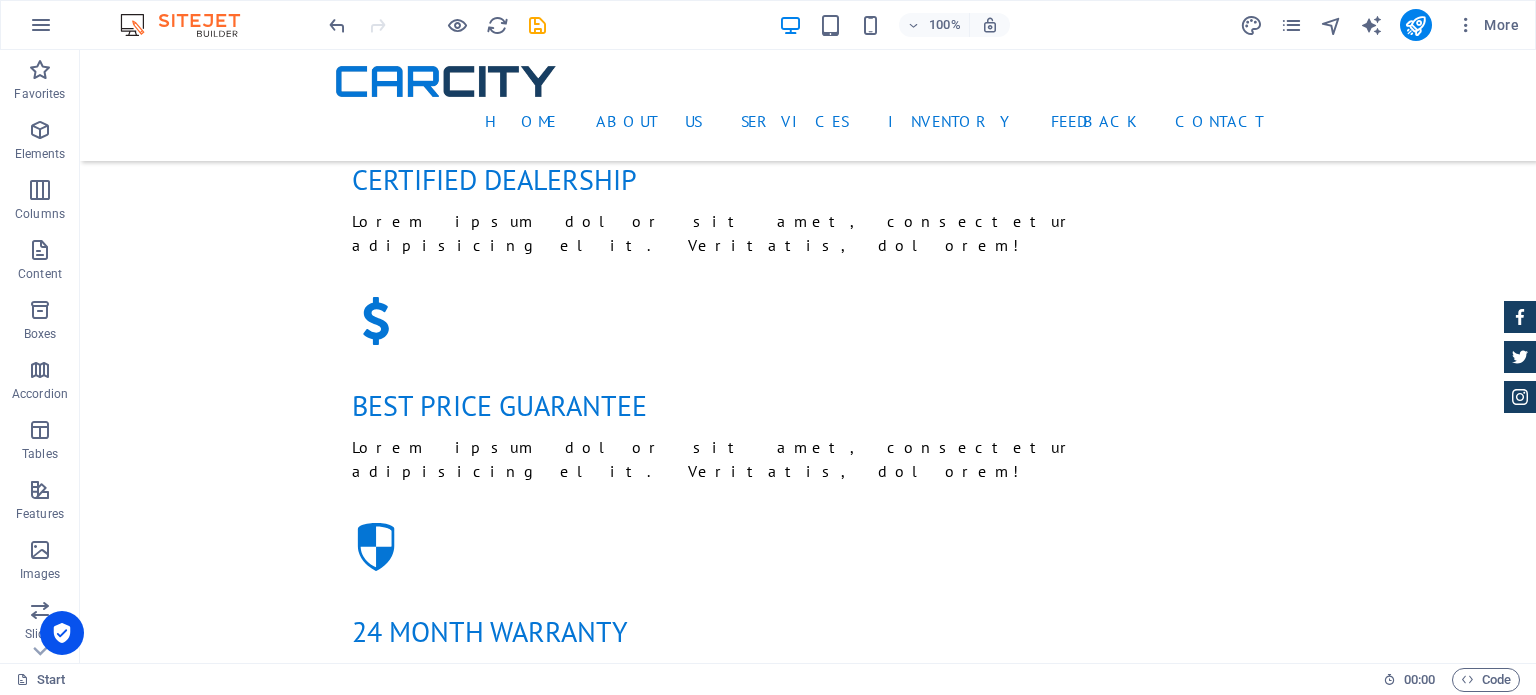 scroll, scrollTop: 0, scrollLeft: 0, axis: both 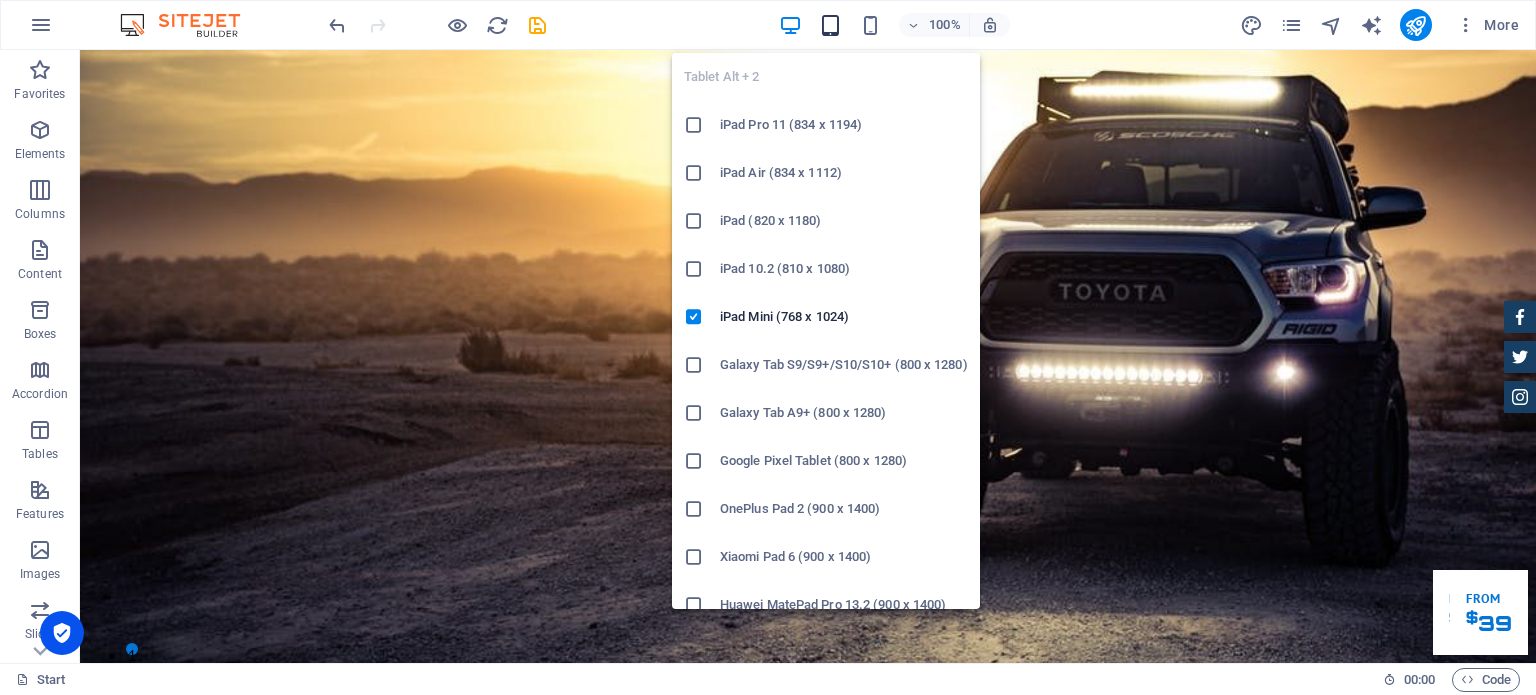 click at bounding box center [830, 25] 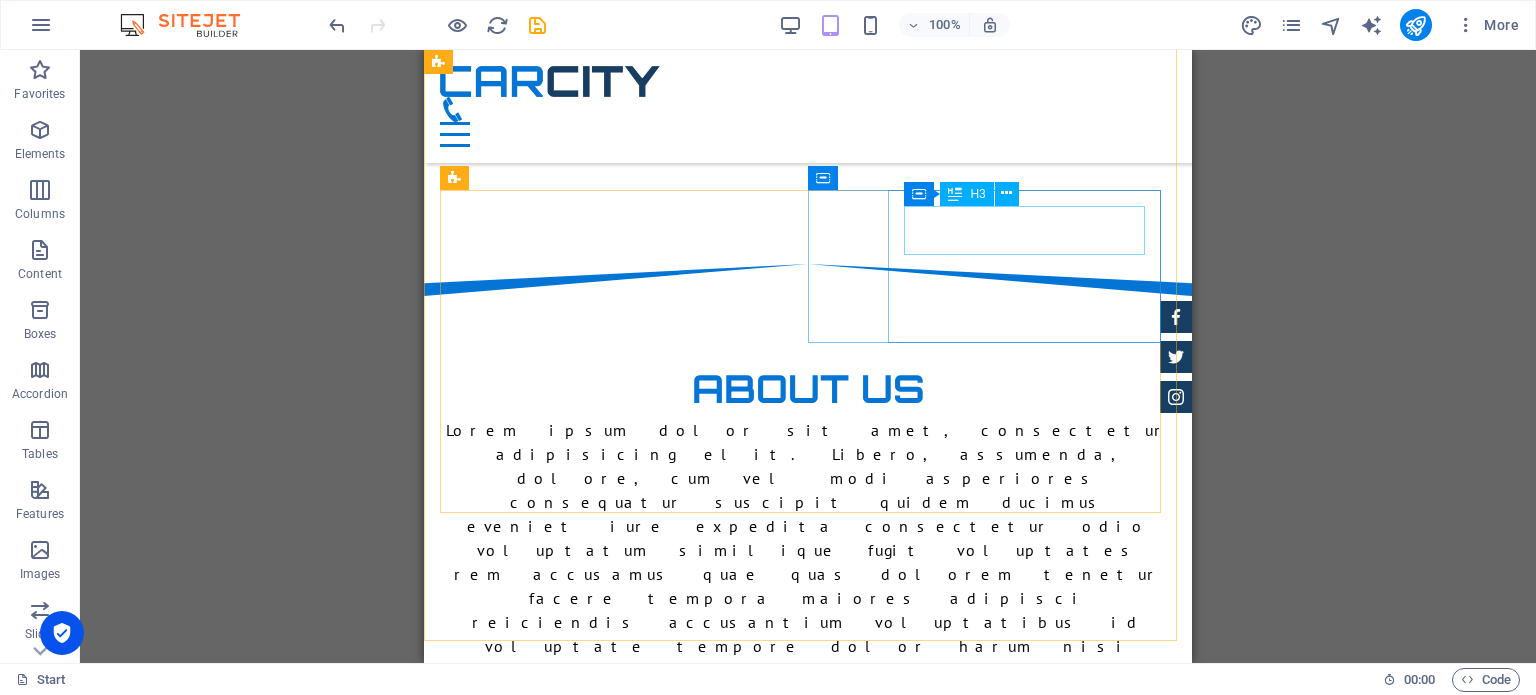 scroll, scrollTop: 700, scrollLeft: 0, axis: vertical 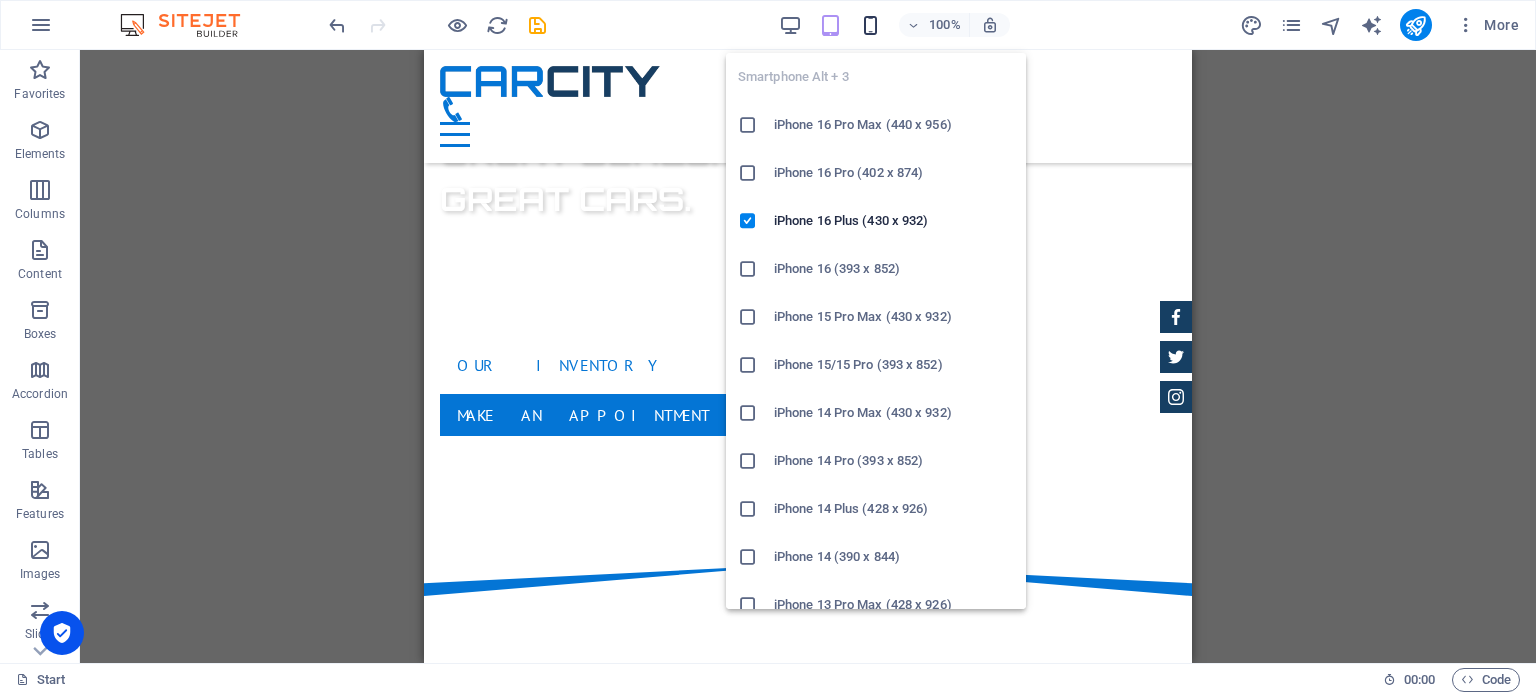 click at bounding box center [870, 25] 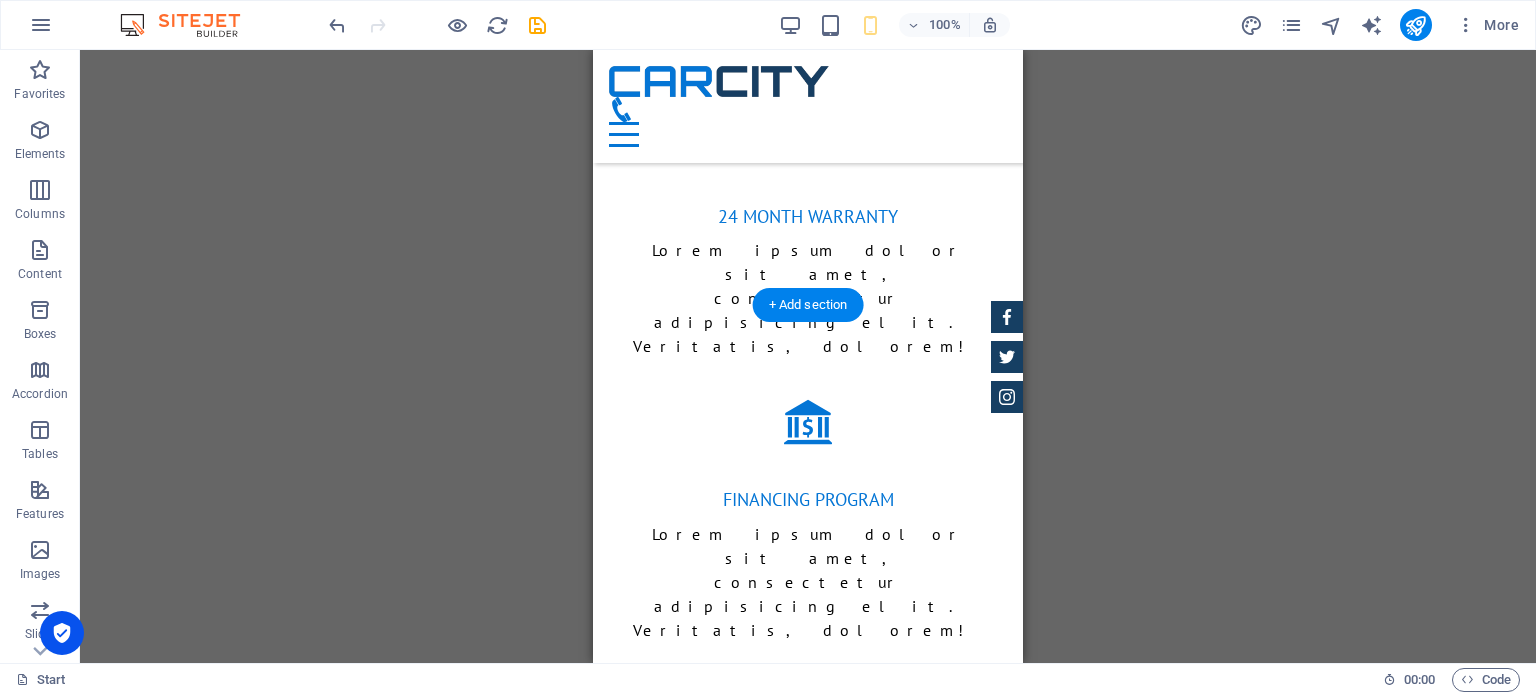 scroll, scrollTop: 1800, scrollLeft: 0, axis: vertical 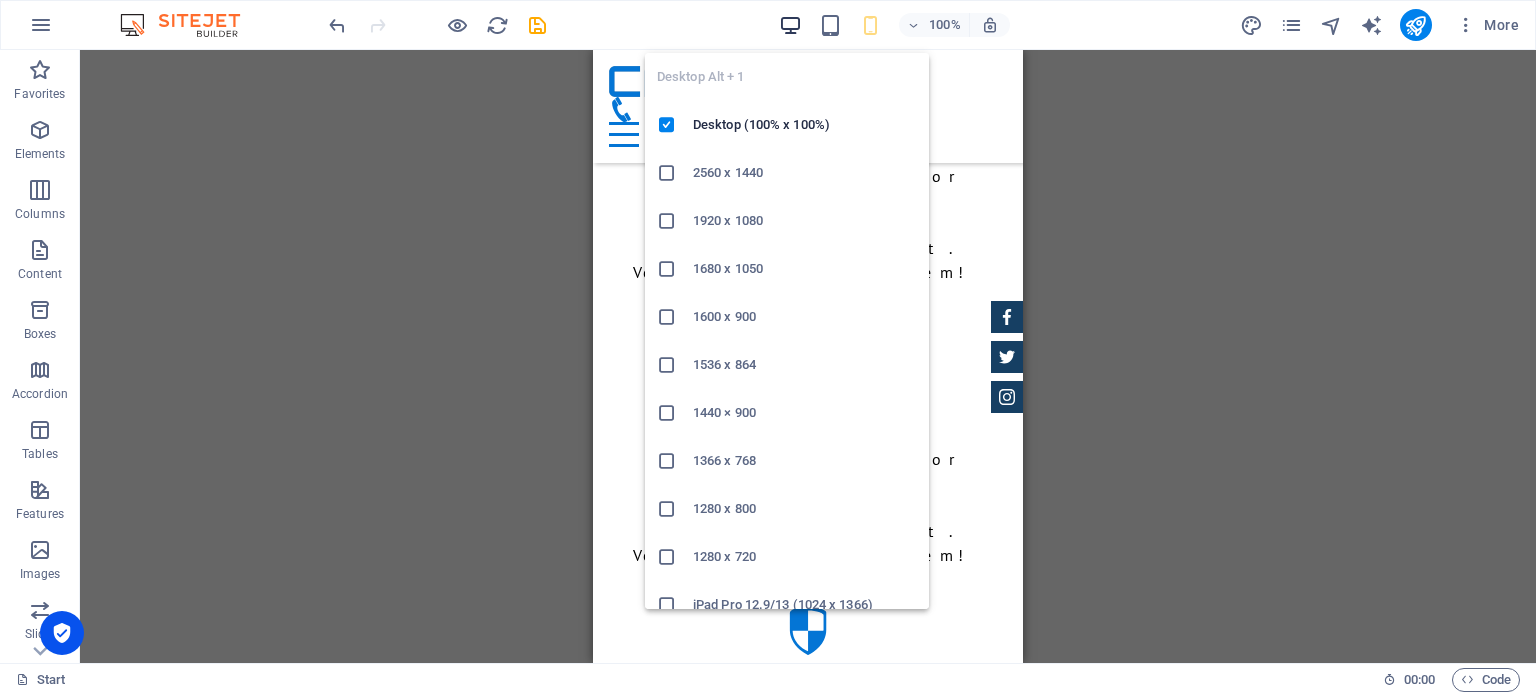 click at bounding box center (790, 25) 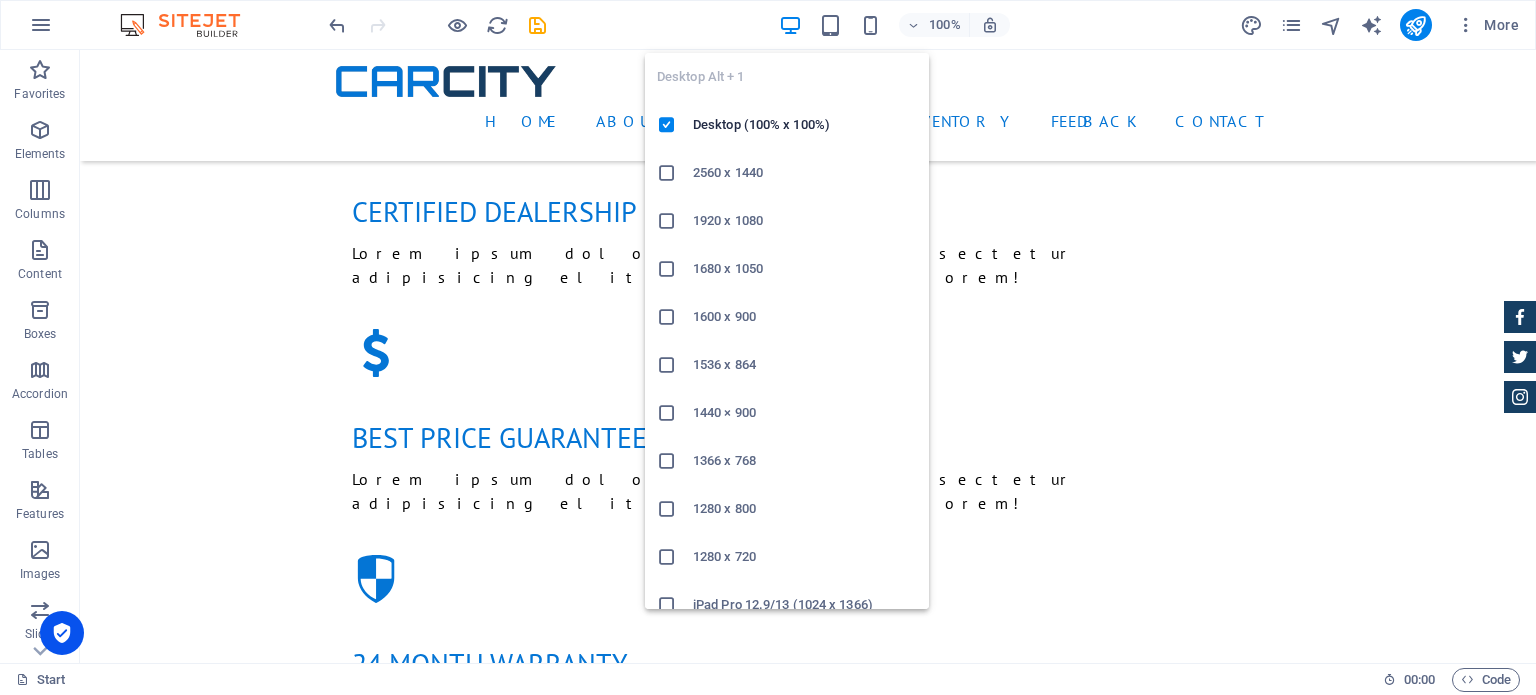 scroll, scrollTop: 1816, scrollLeft: 0, axis: vertical 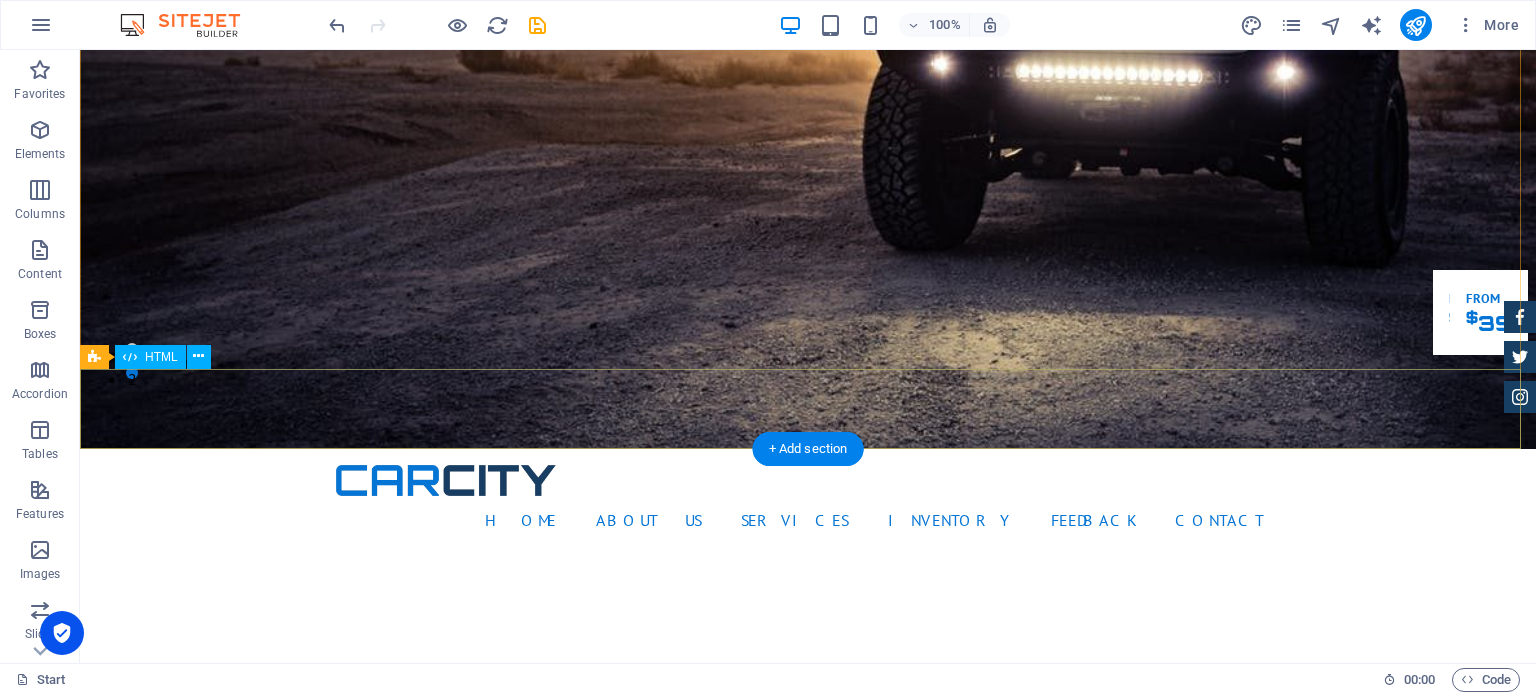 click at bounding box center (808, 1193) 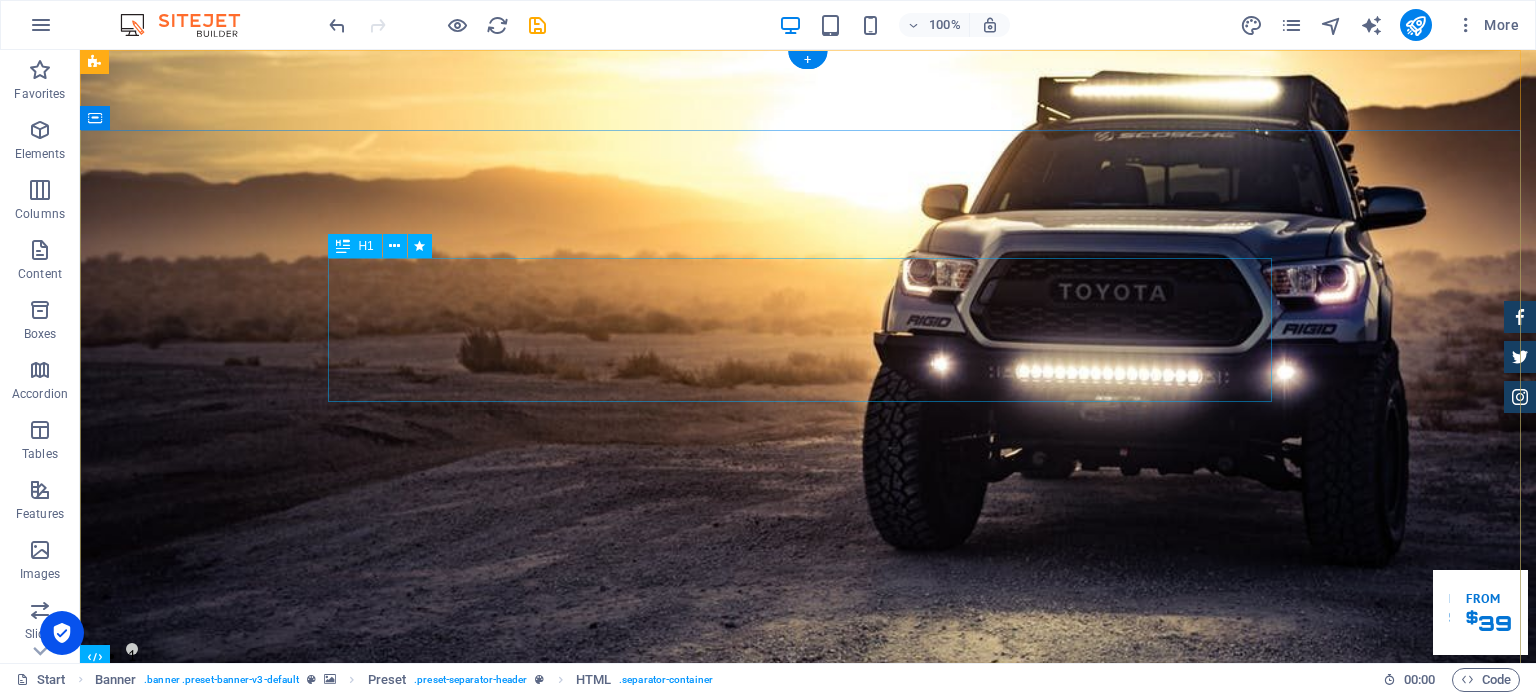 scroll, scrollTop: 0, scrollLeft: 0, axis: both 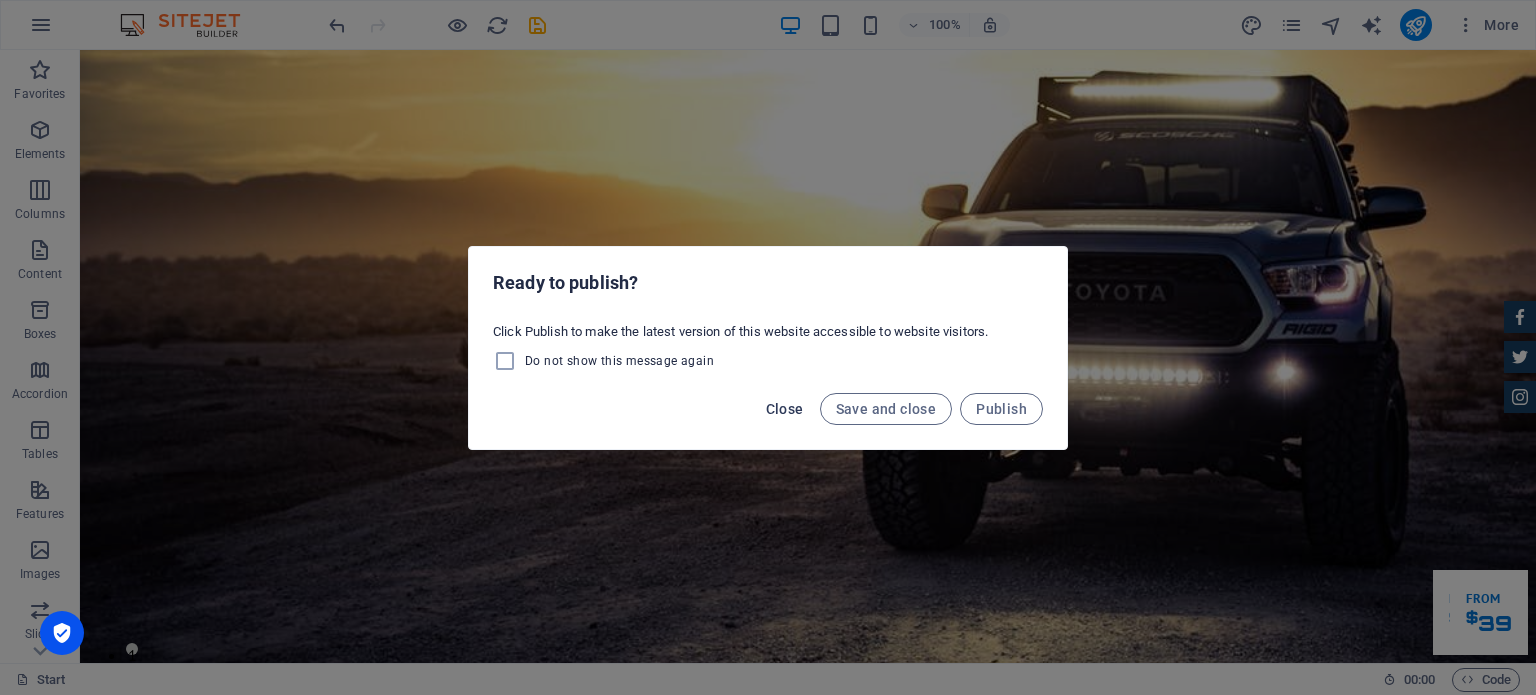 click on "Close" at bounding box center (785, 409) 